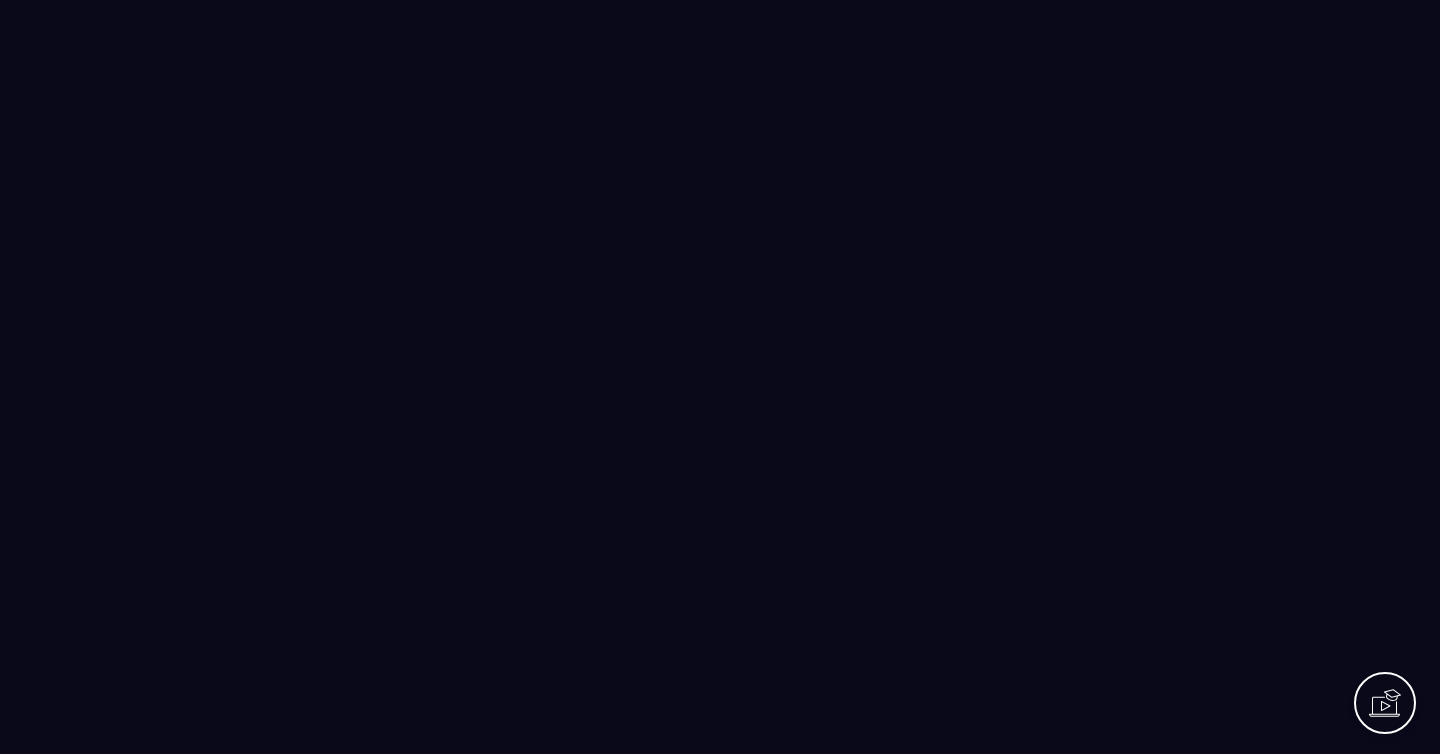 scroll, scrollTop: 0, scrollLeft: 0, axis: both 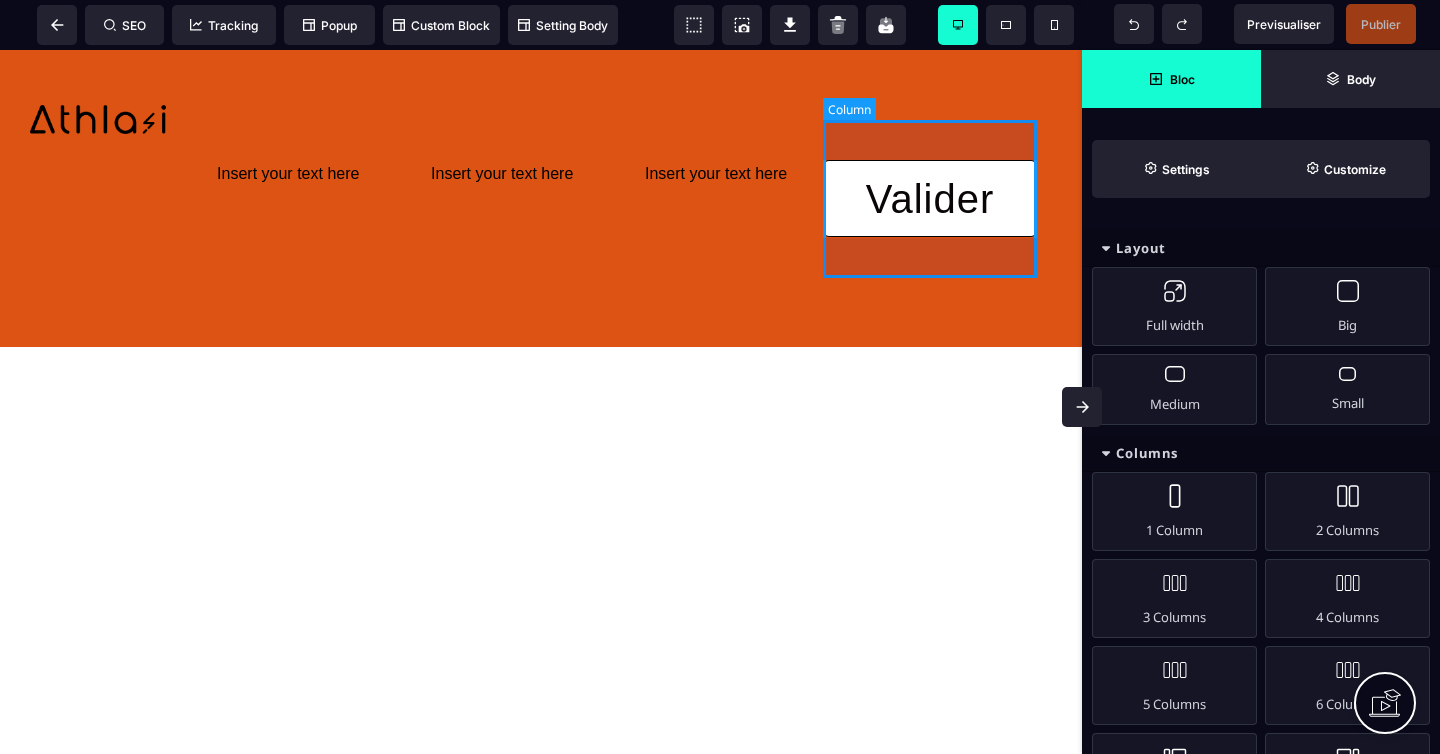 click on "Valider" at bounding box center (930, 198) 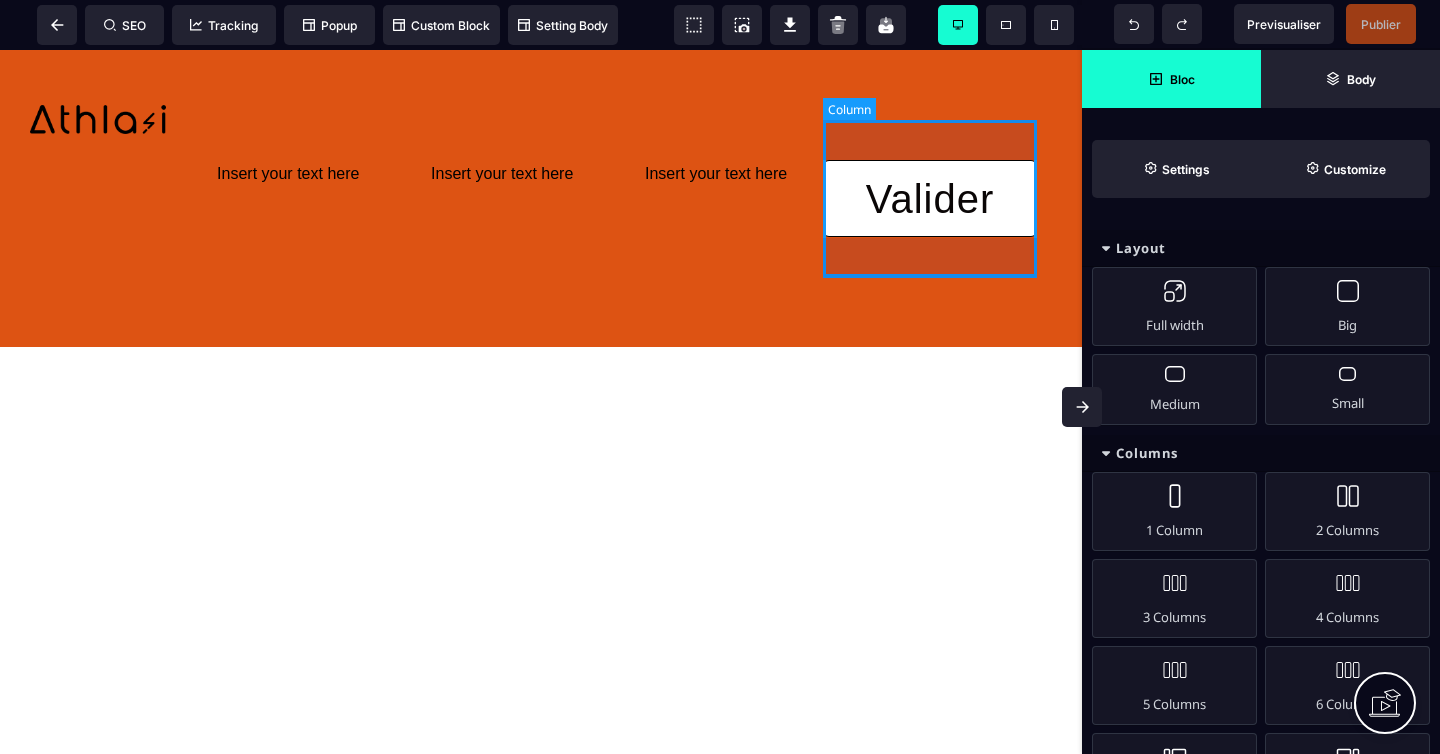 select 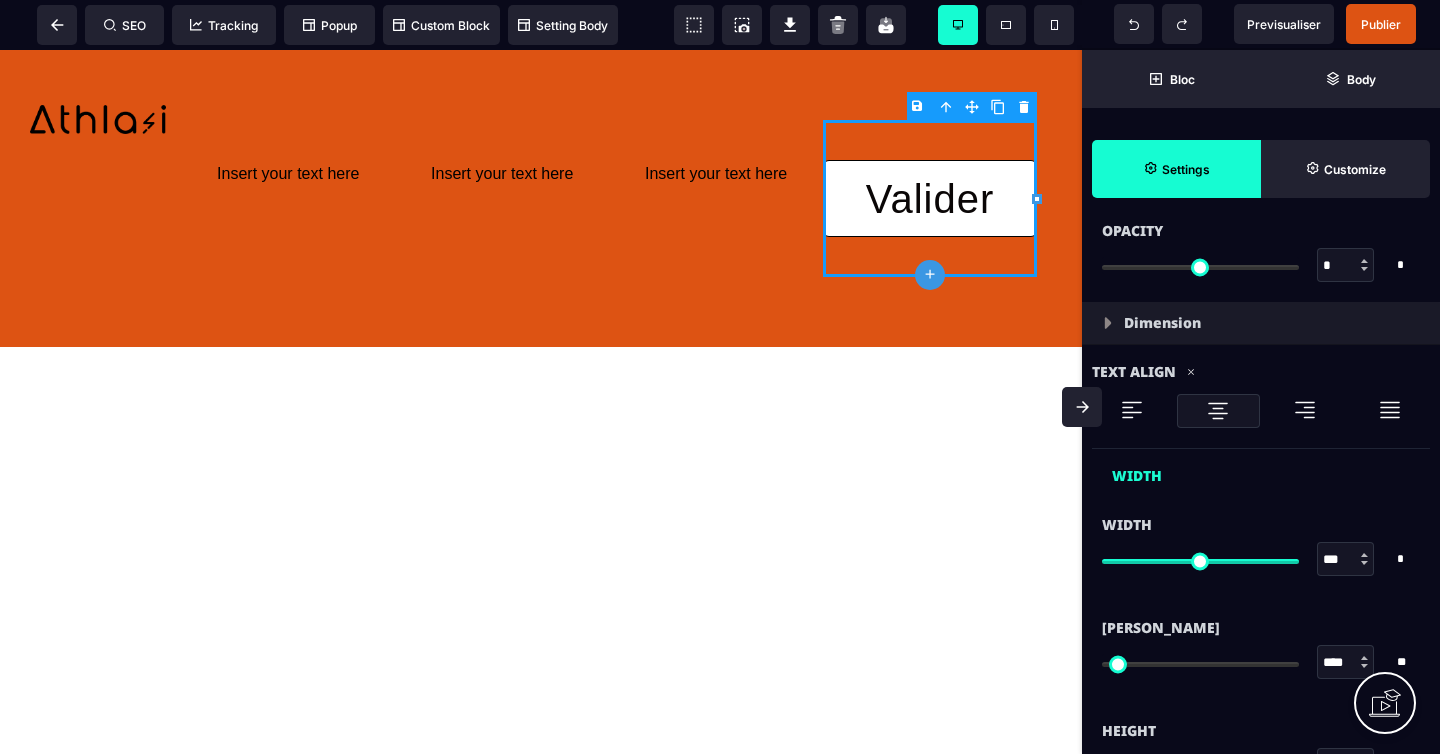 scroll, scrollTop: 883, scrollLeft: 0, axis: vertical 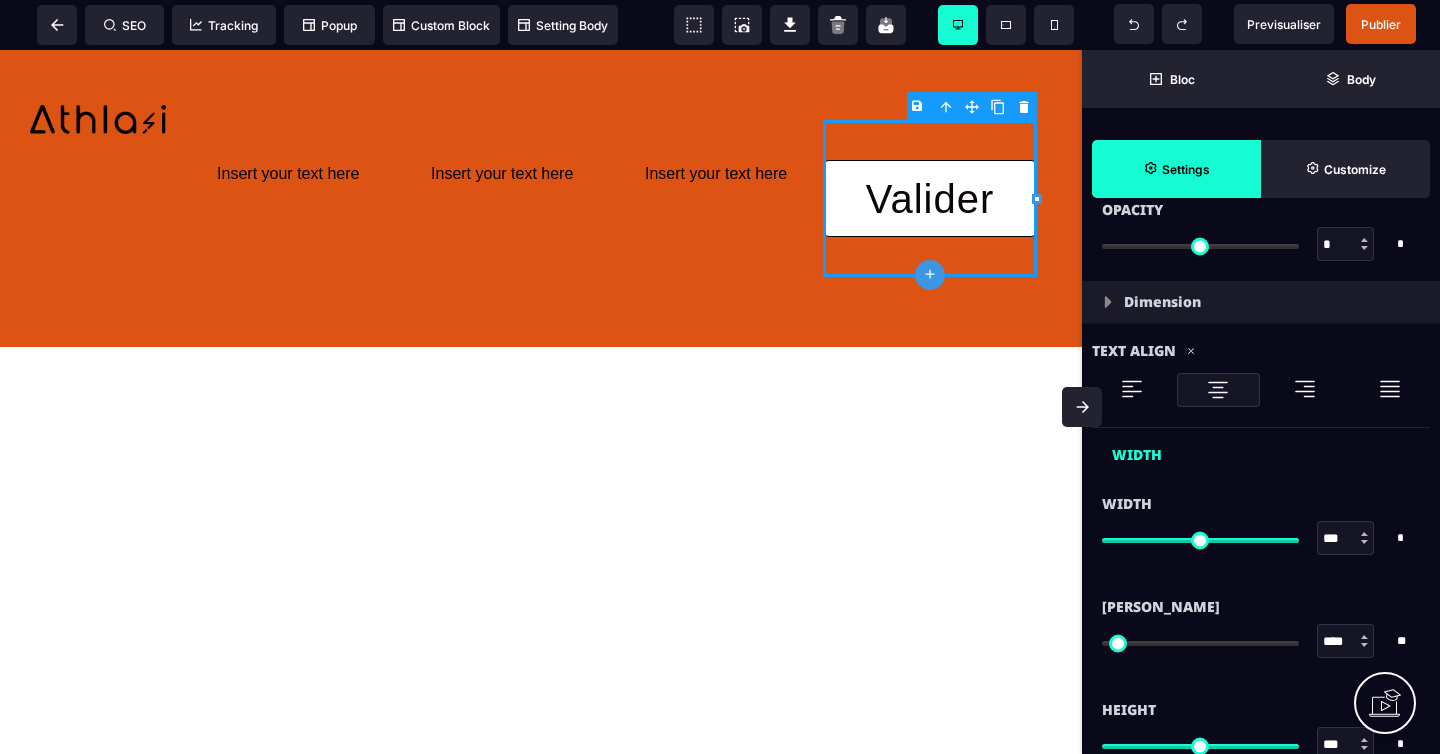 type on "**" 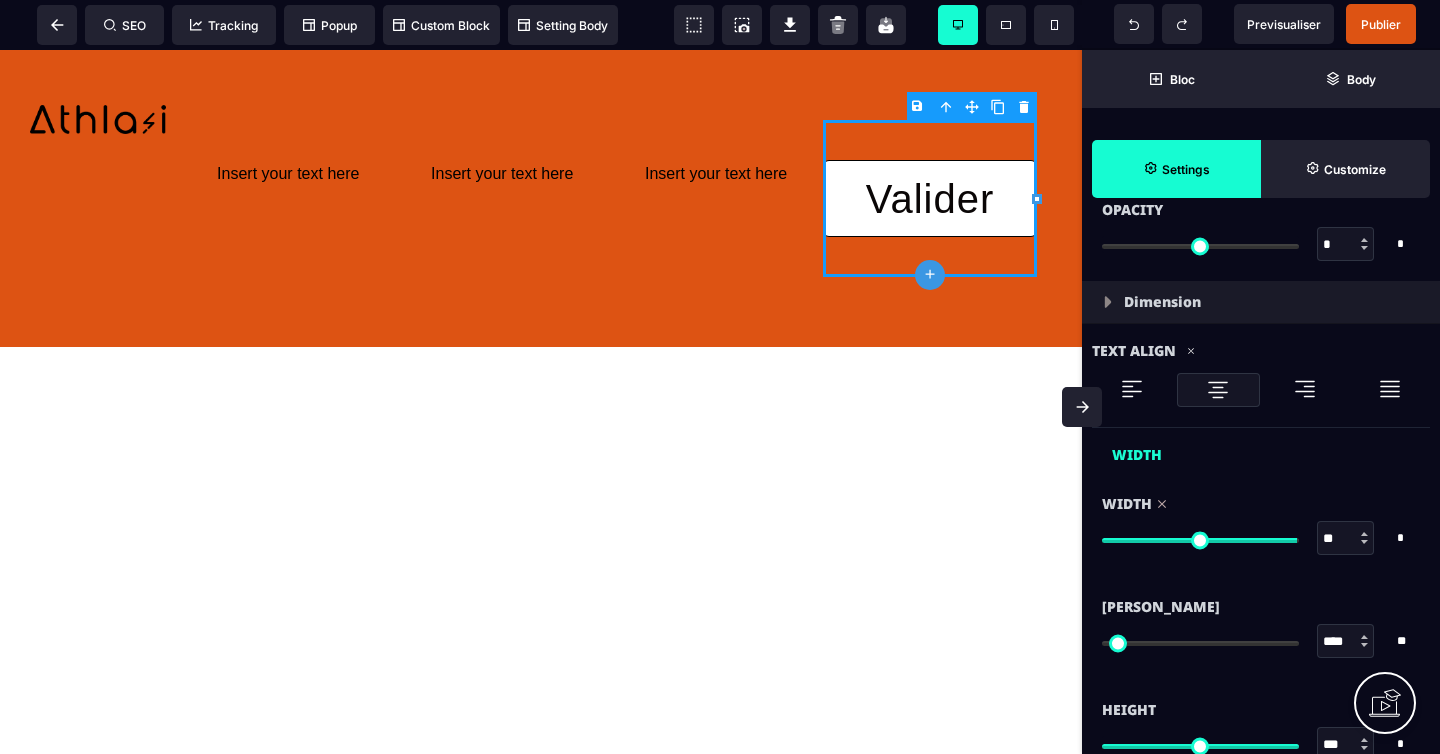 type on "**" 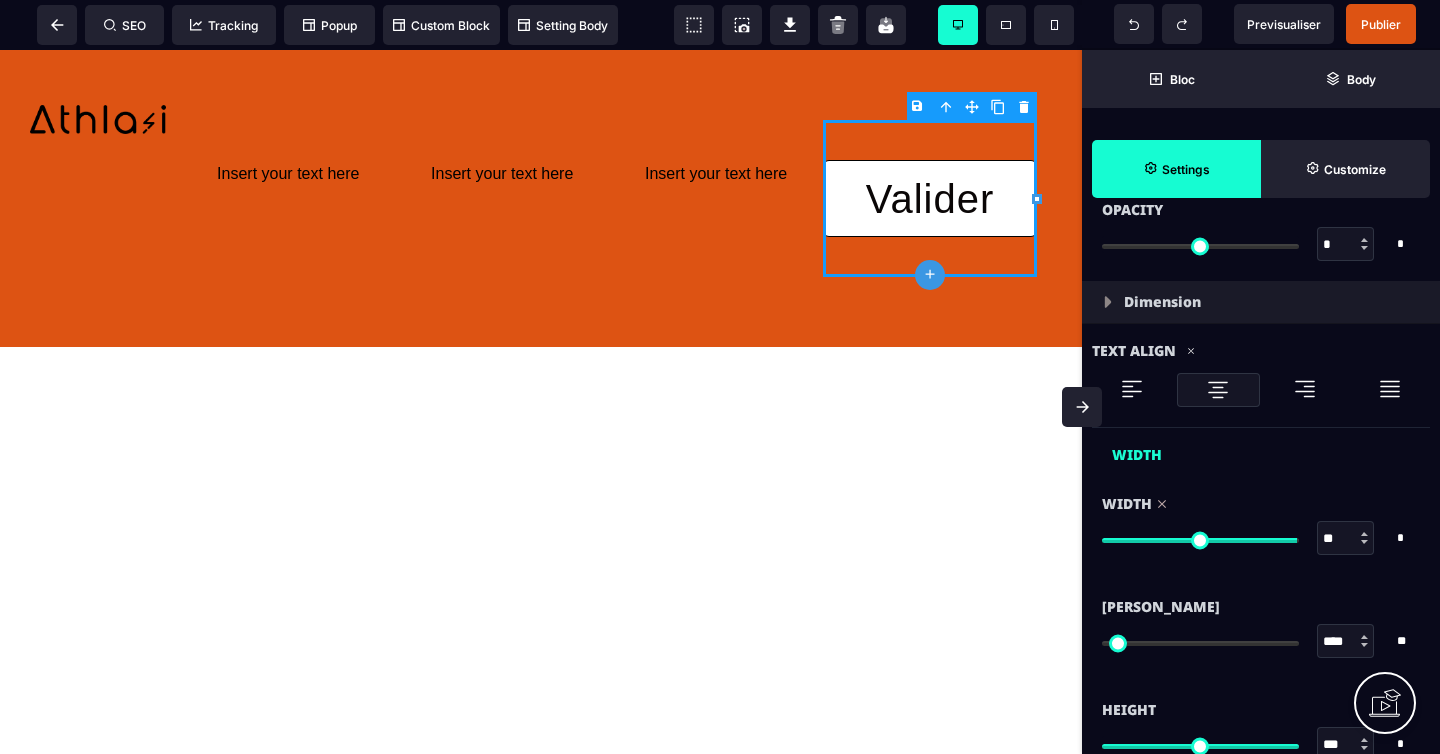 type on "**" 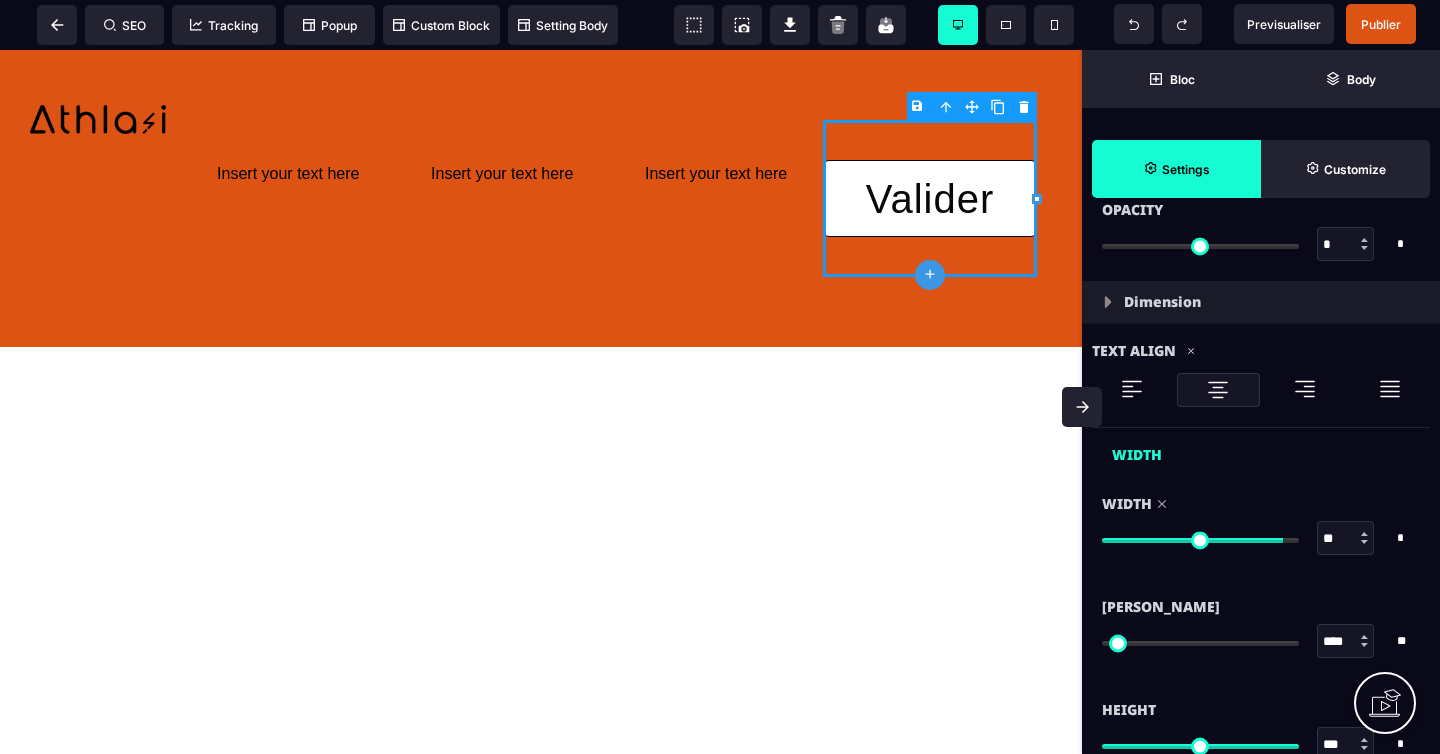 type on "**" 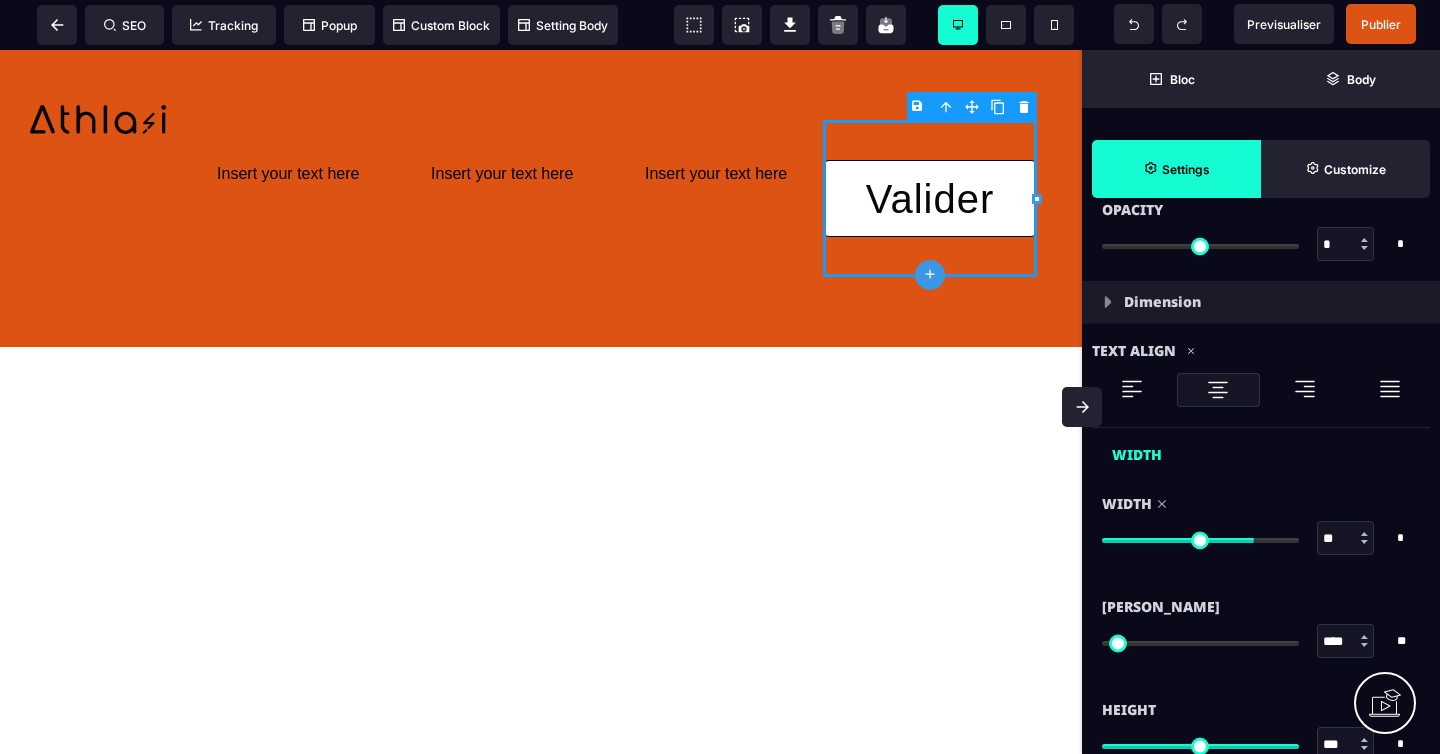 type on "**" 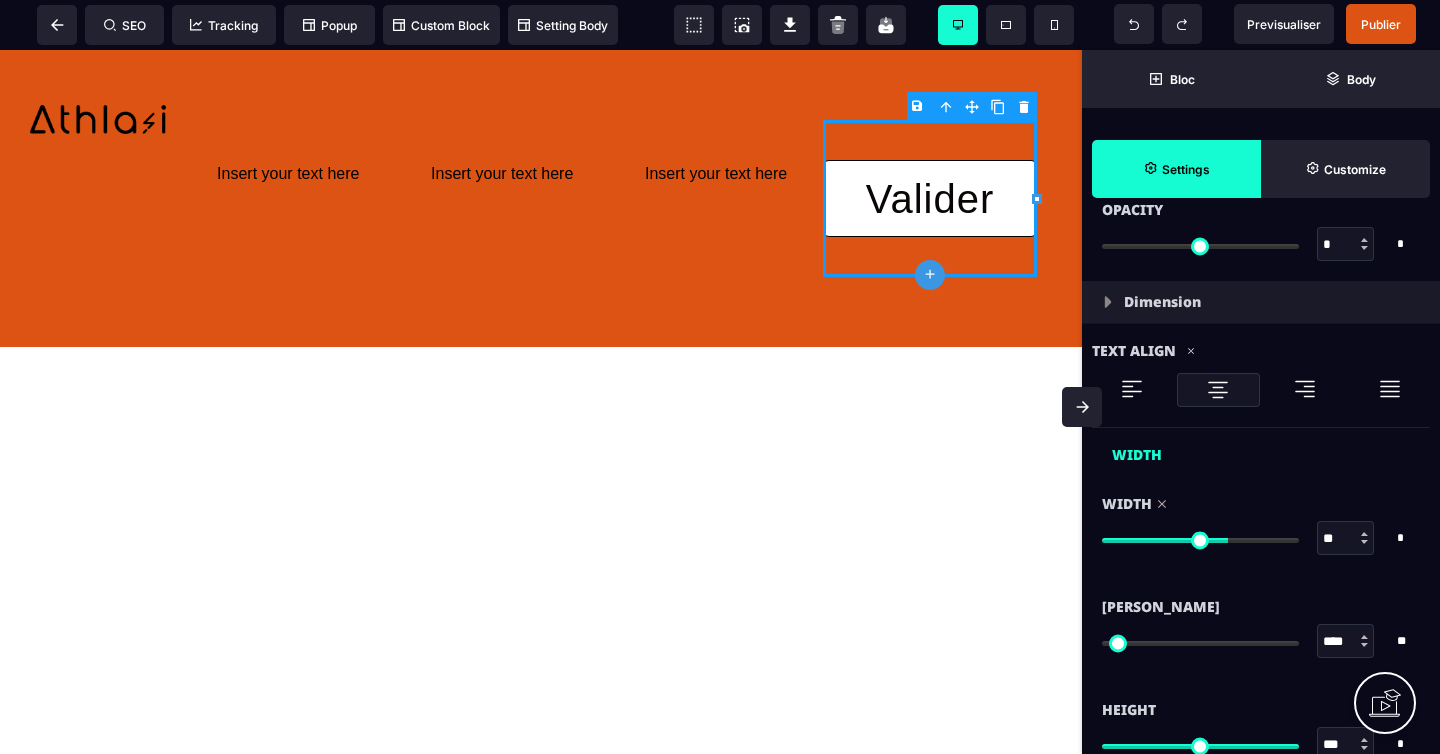 type on "**" 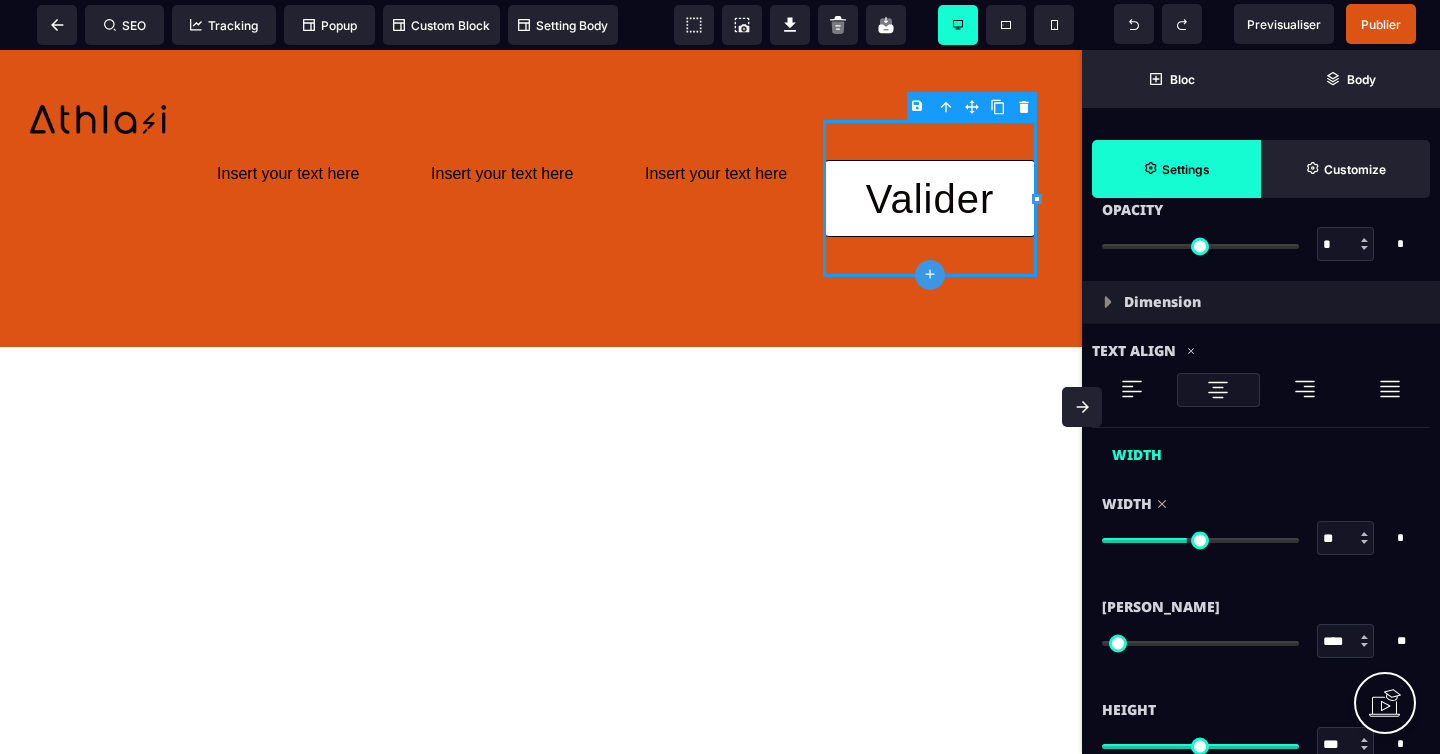 type on "**" 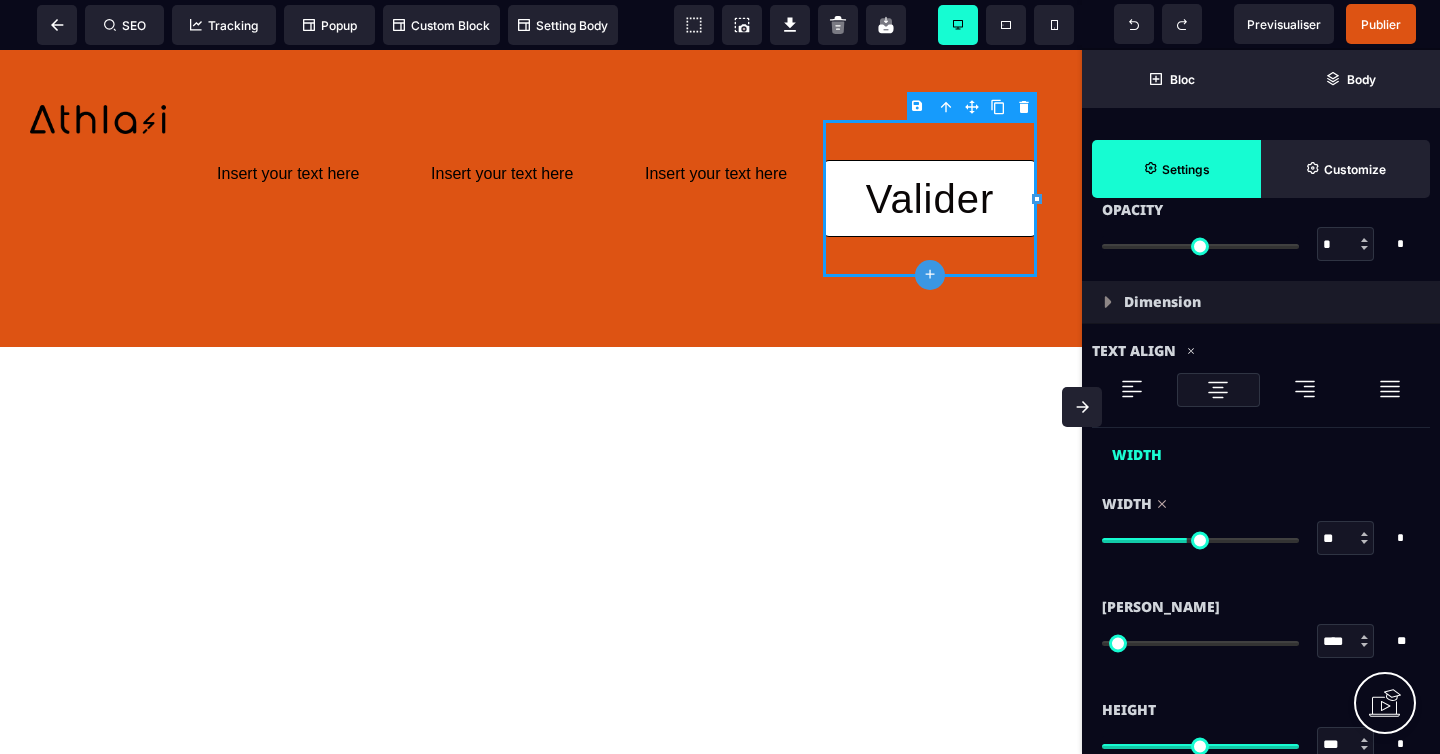 type on "**" 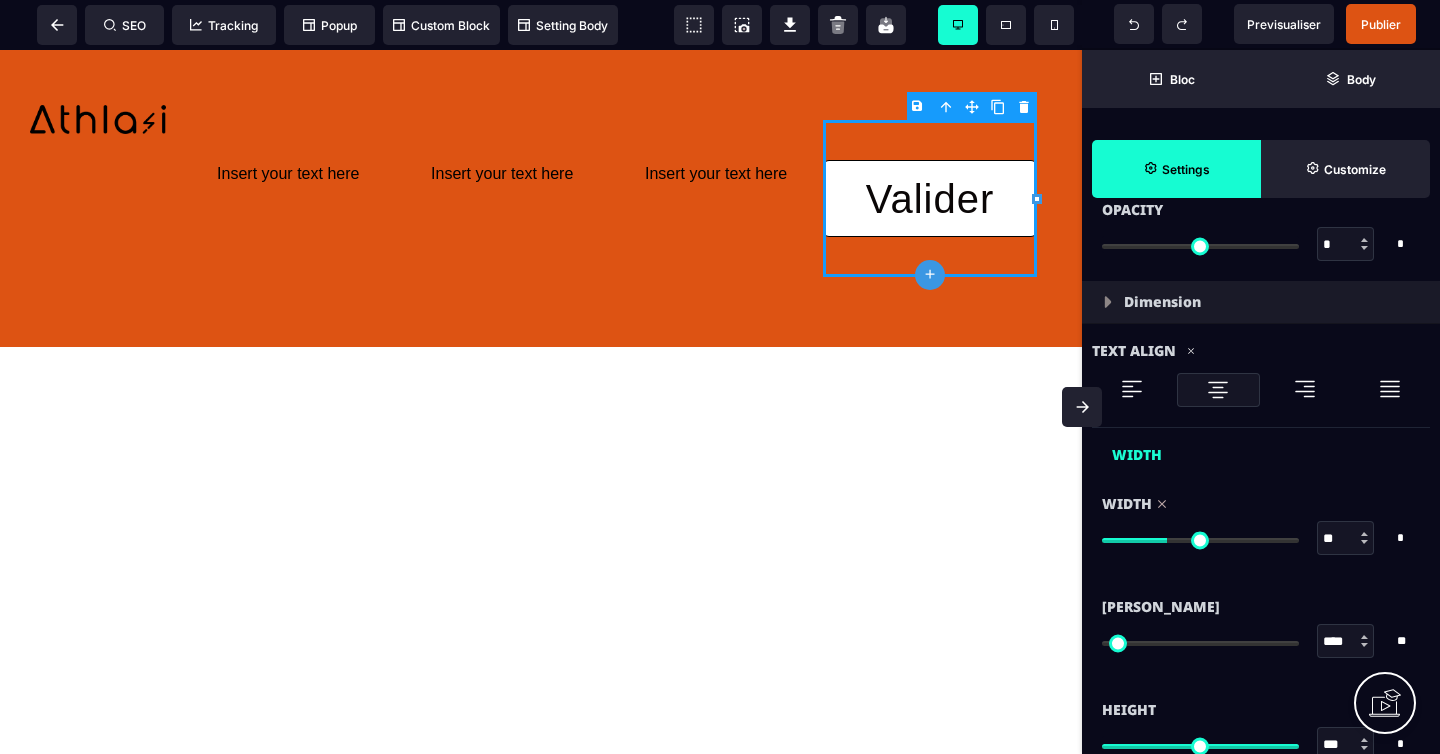 type on "**" 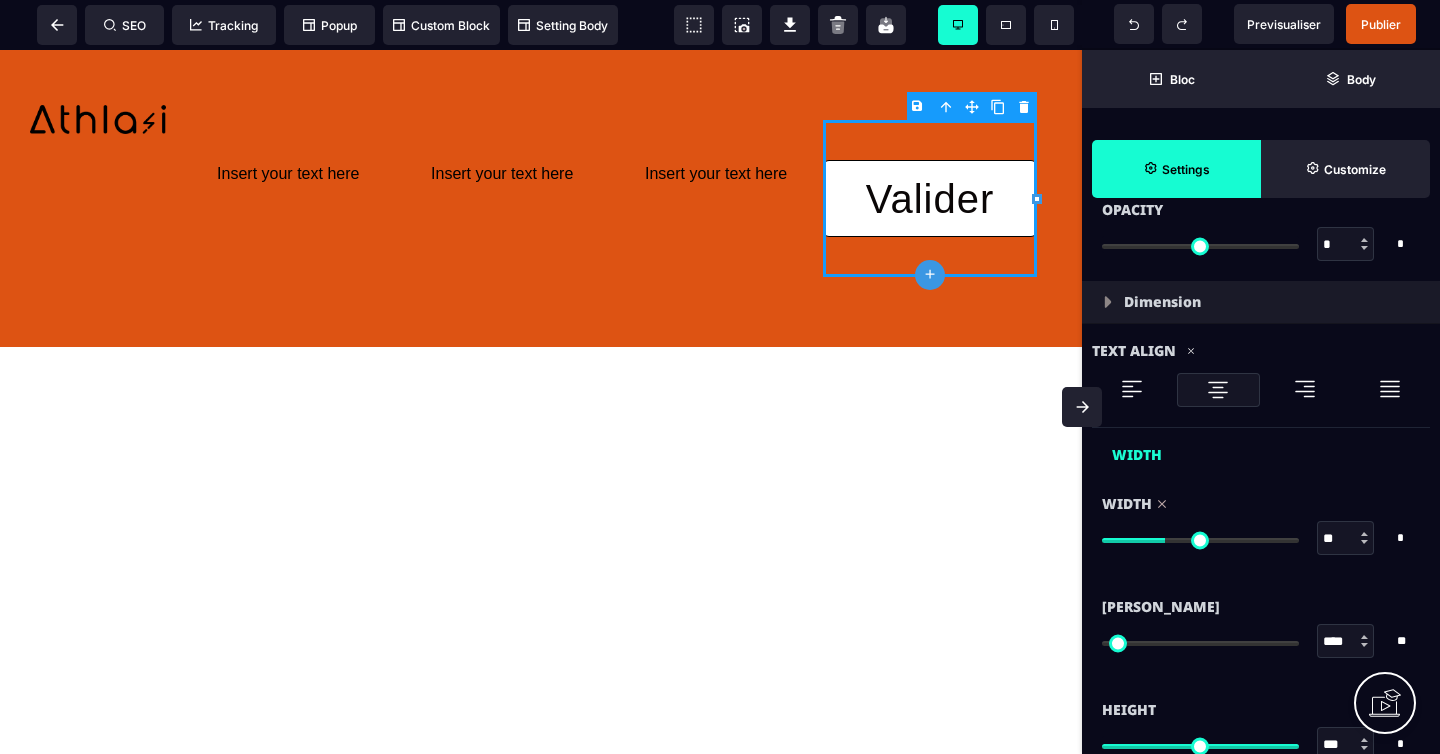 type on "**" 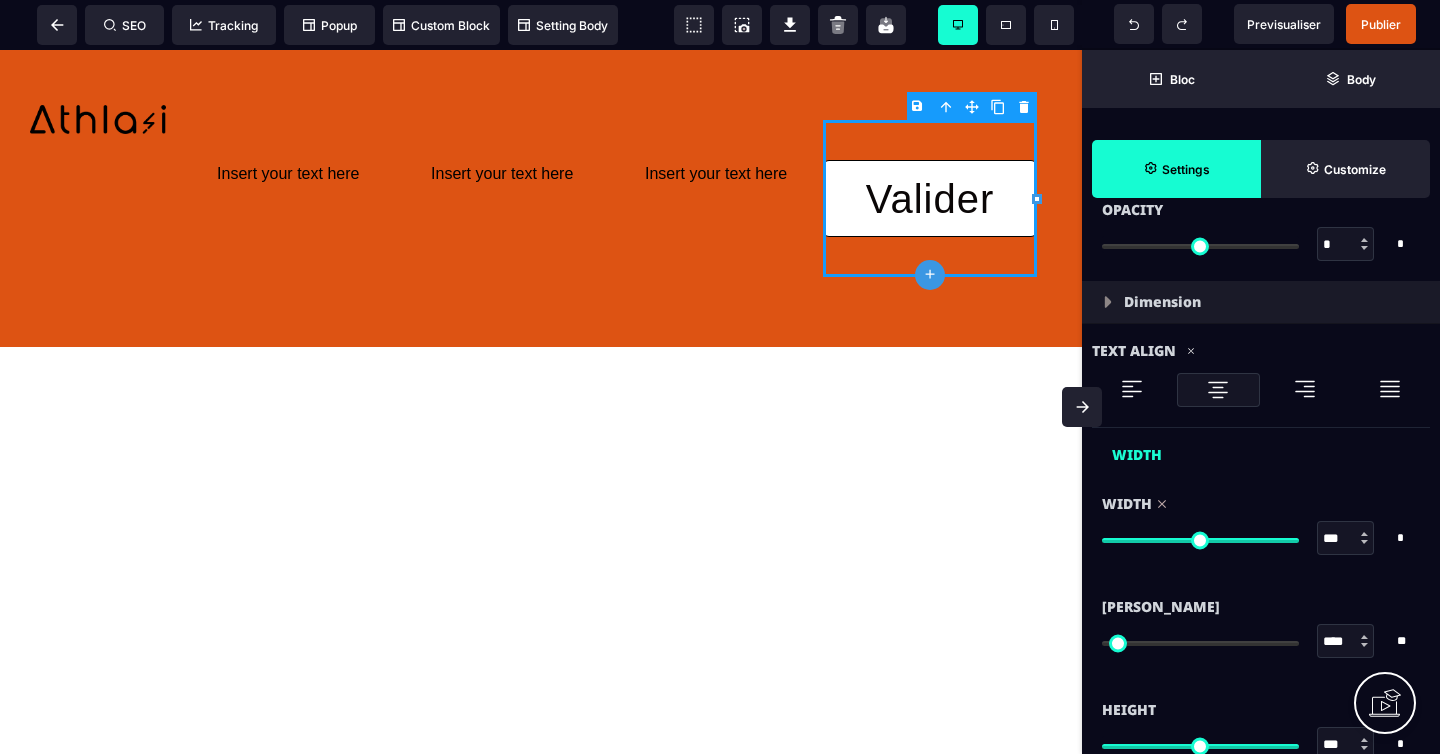 drag, startPoint x: 1288, startPoint y: 543, endPoint x: 1340, endPoint y: 531, distance: 53.366657 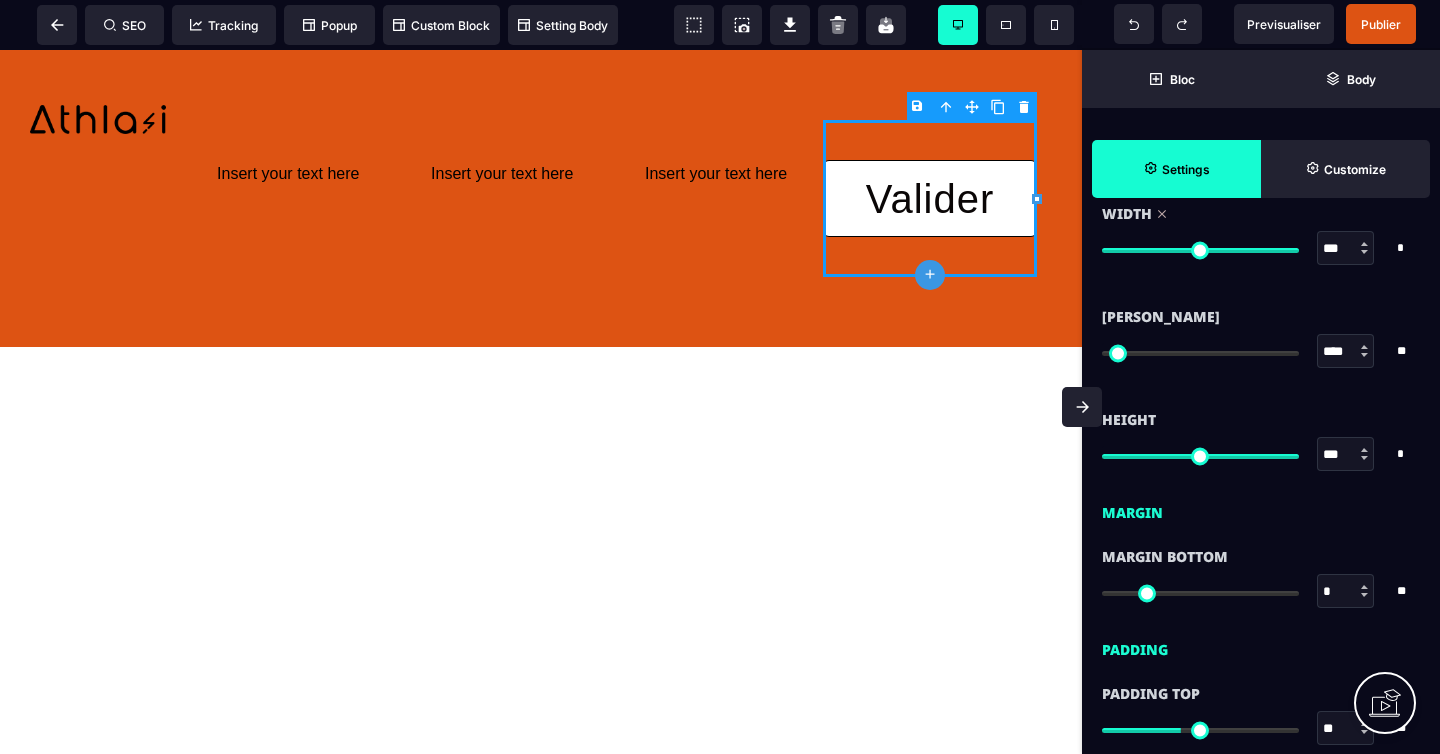 scroll, scrollTop: 1306, scrollLeft: 0, axis: vertical 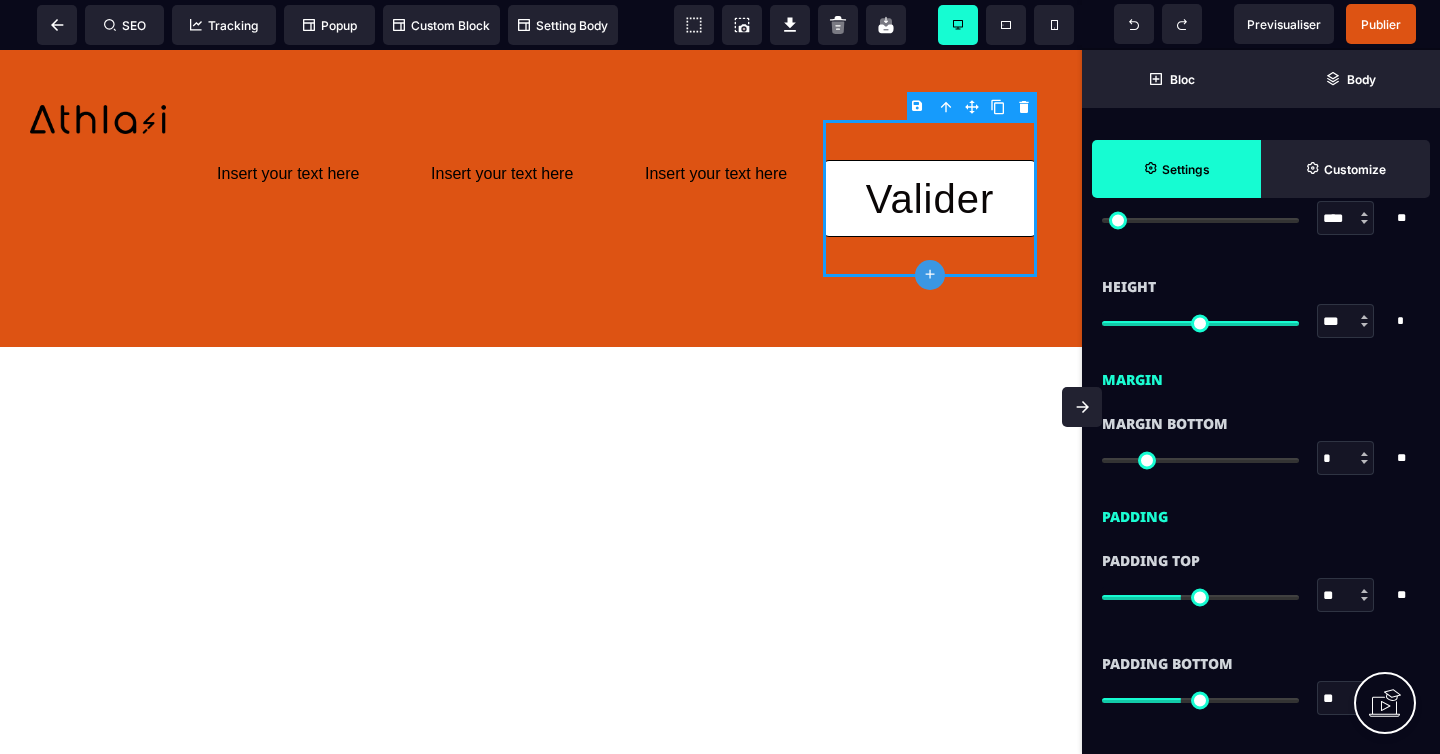 type on "**" 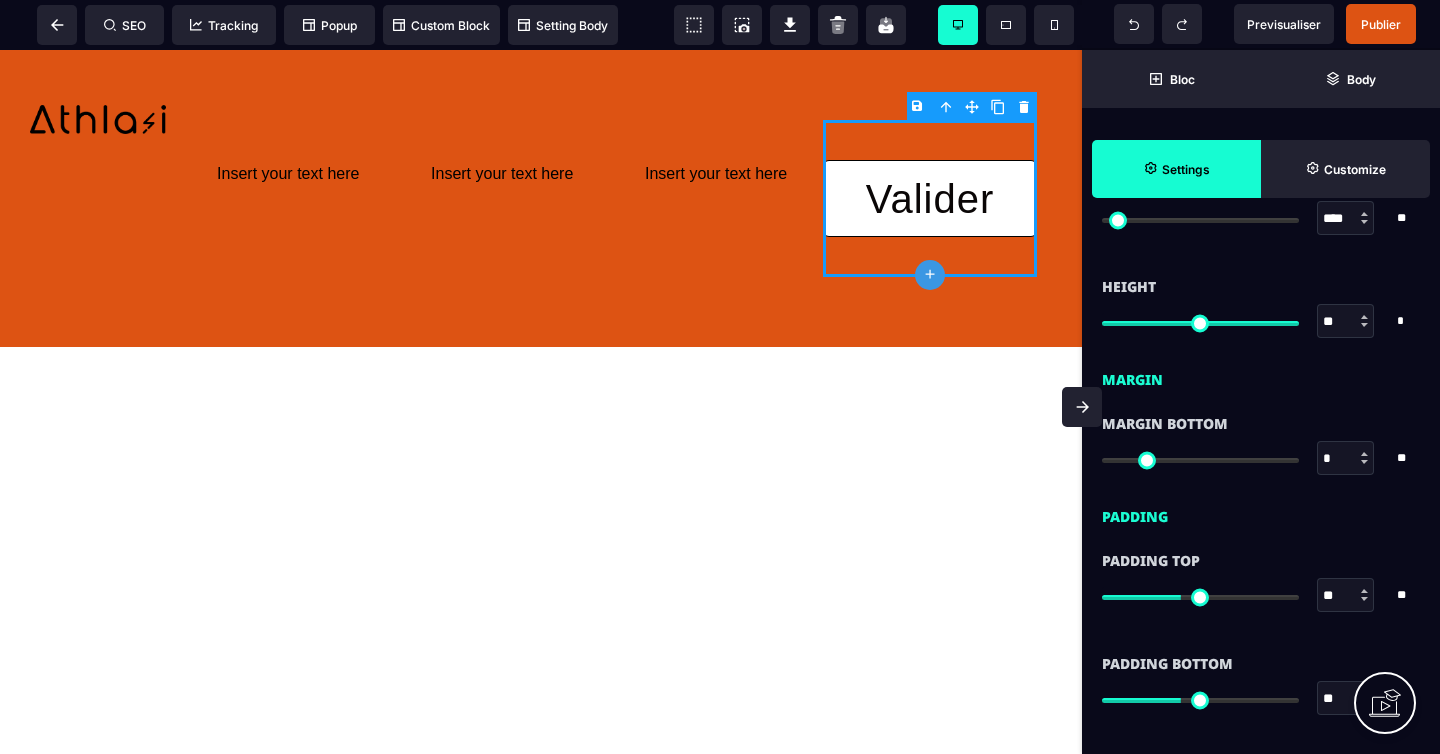type on "**" 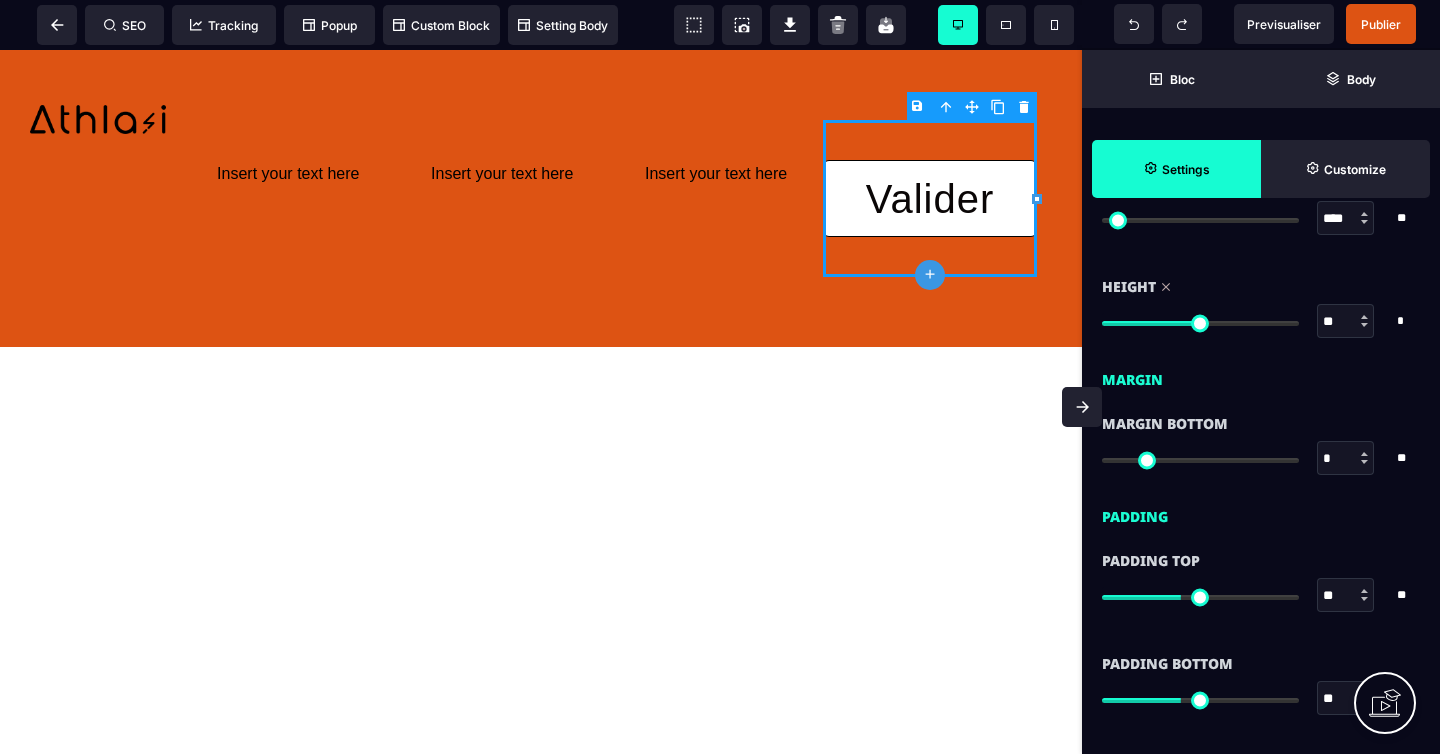 type on "**" 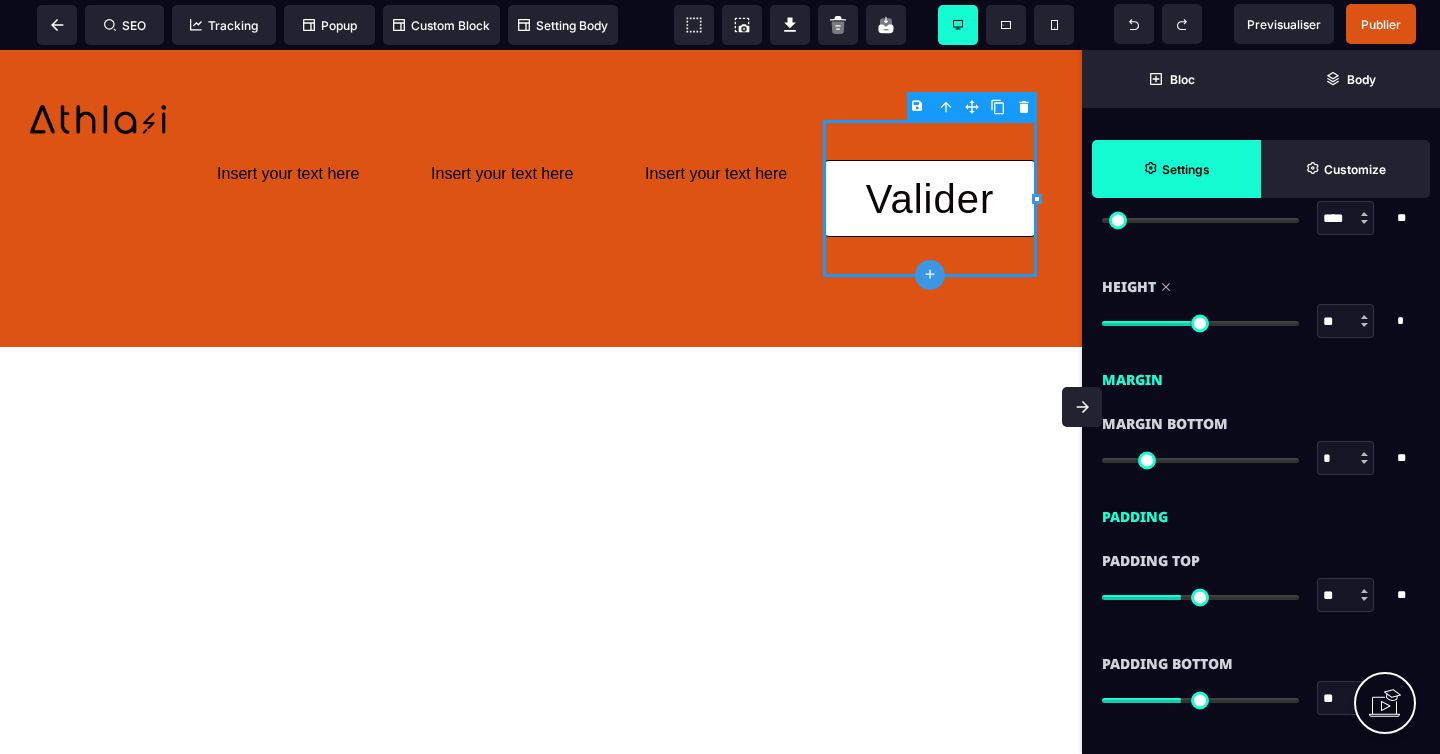 type on "**" 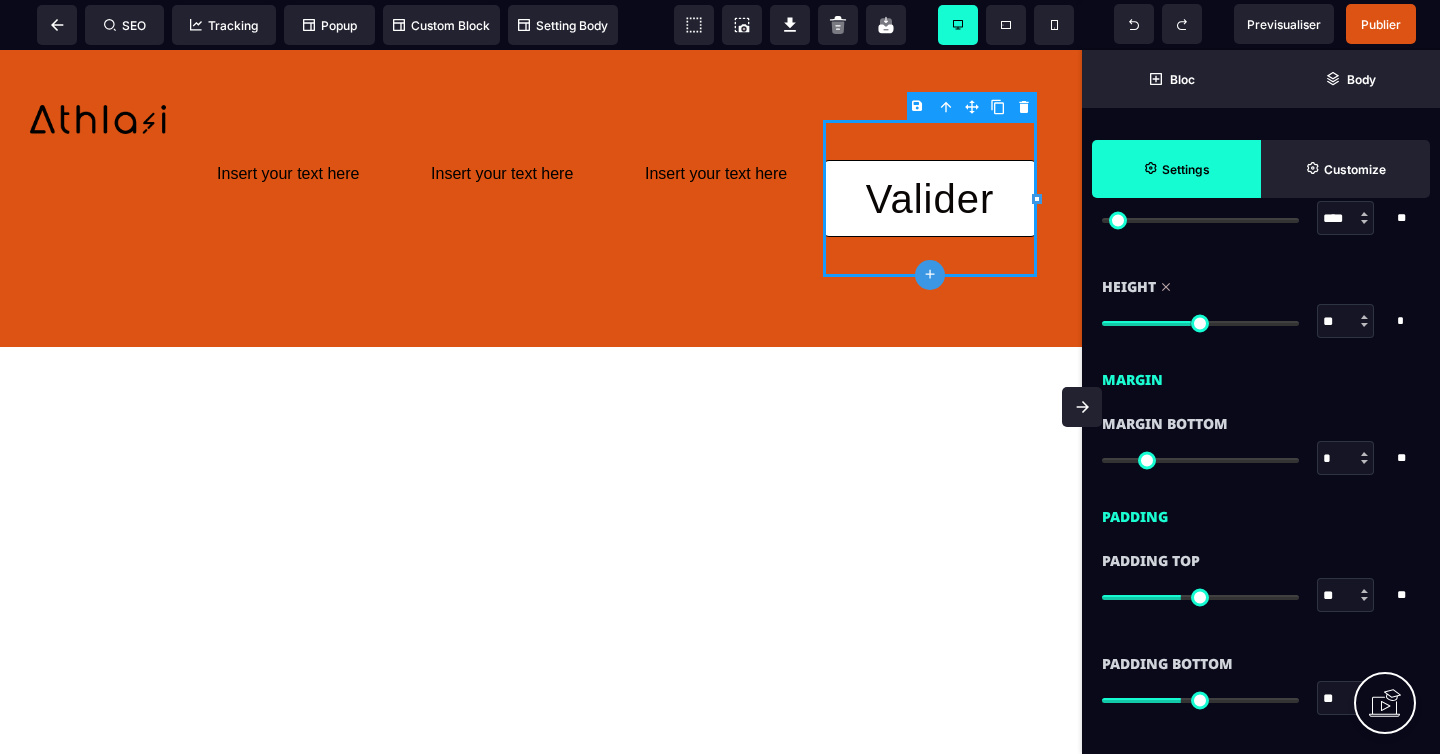 type on "**" 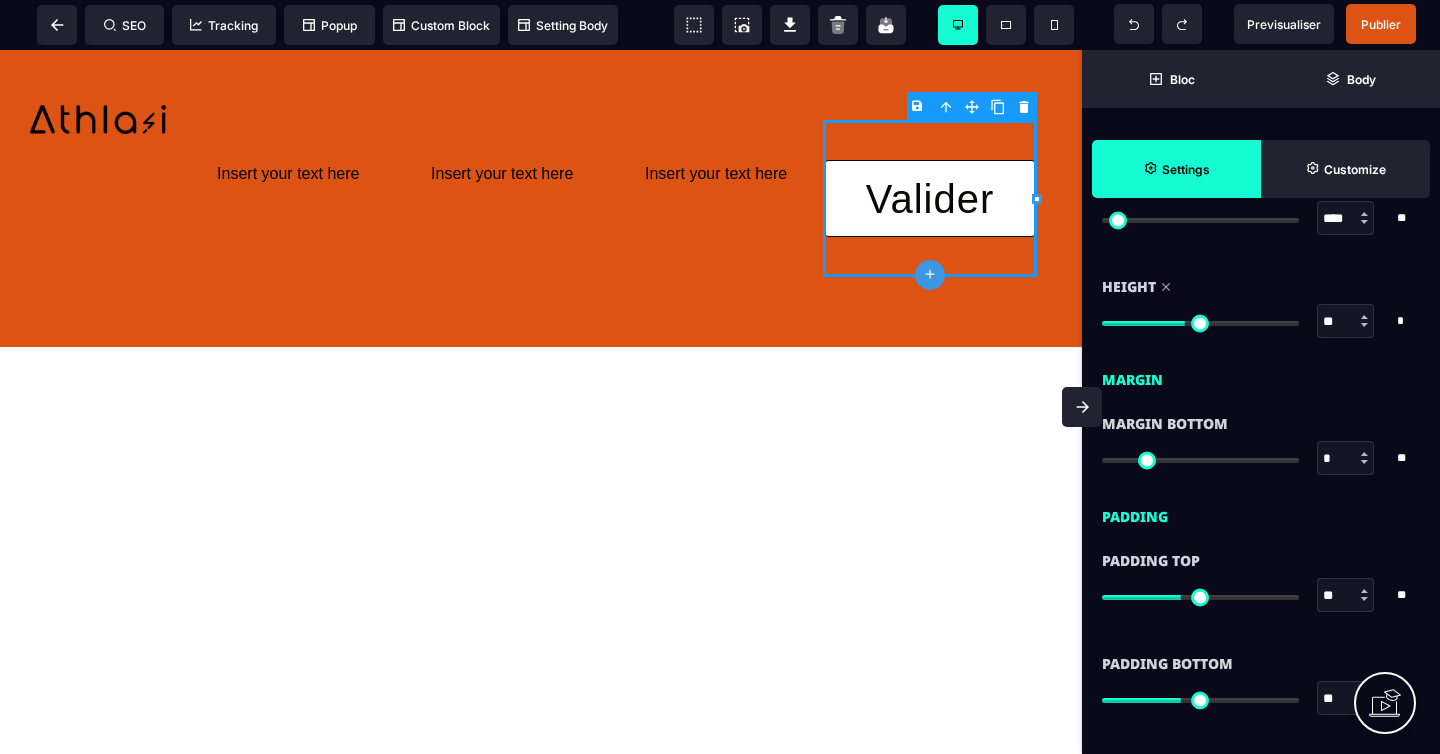 type on "**" 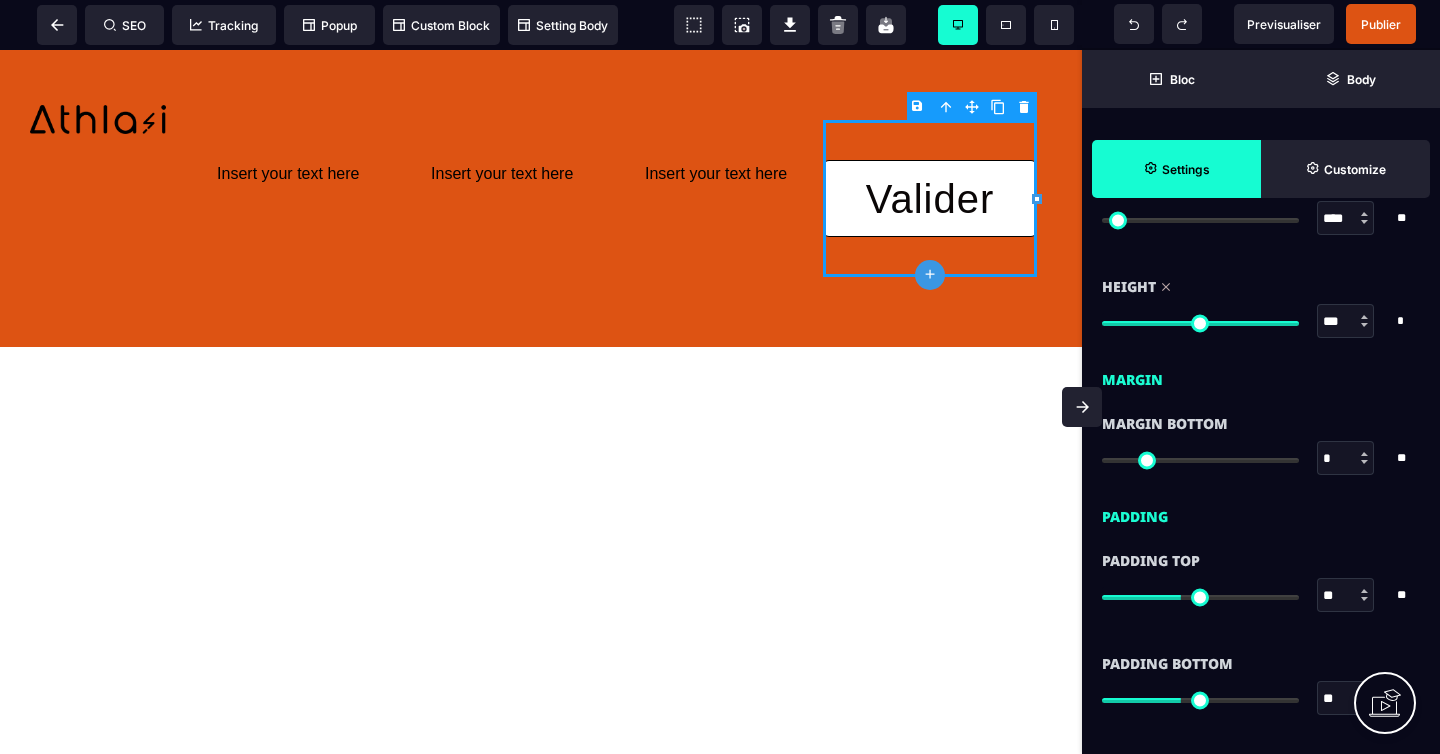 click at bounding box center (1200, 323) 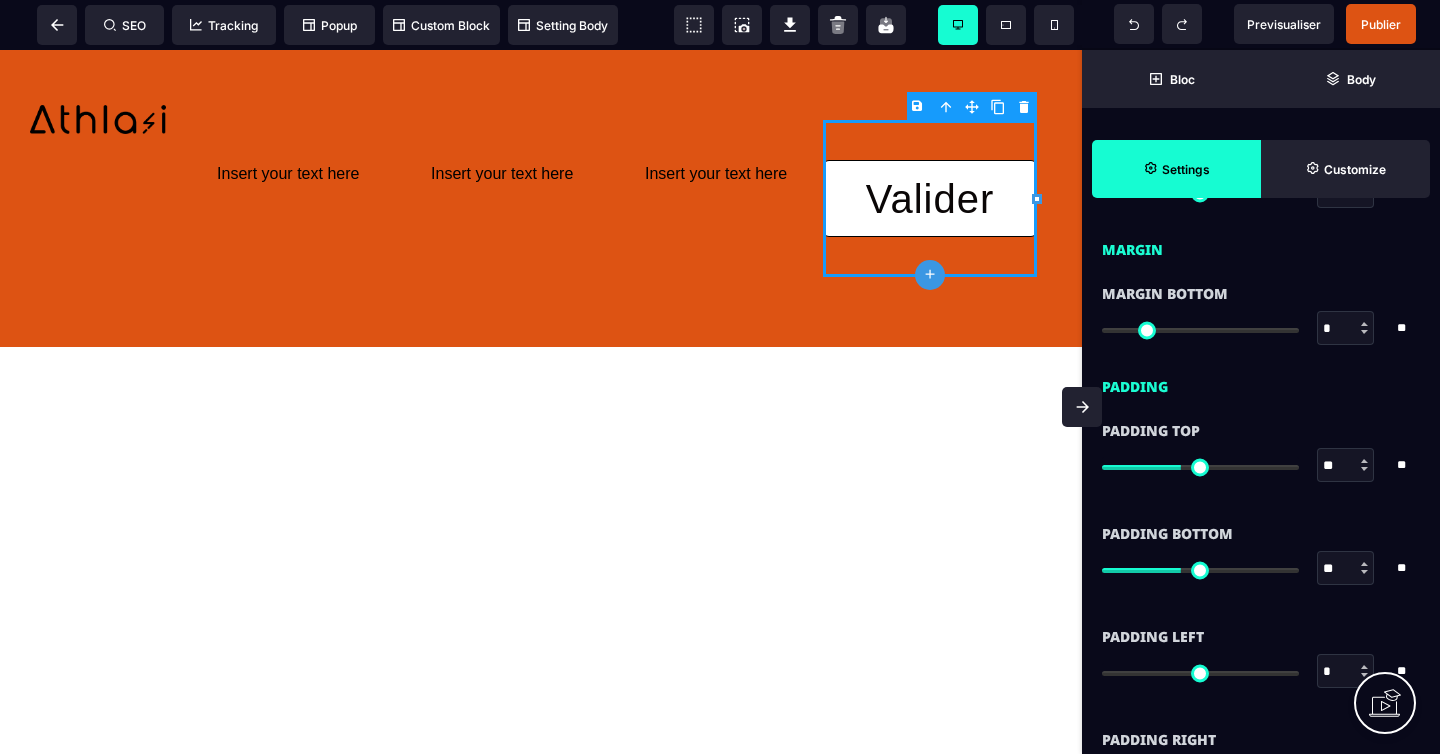 scroll, scrollTop: 1438, scrollLeft: 0, axis: vertical 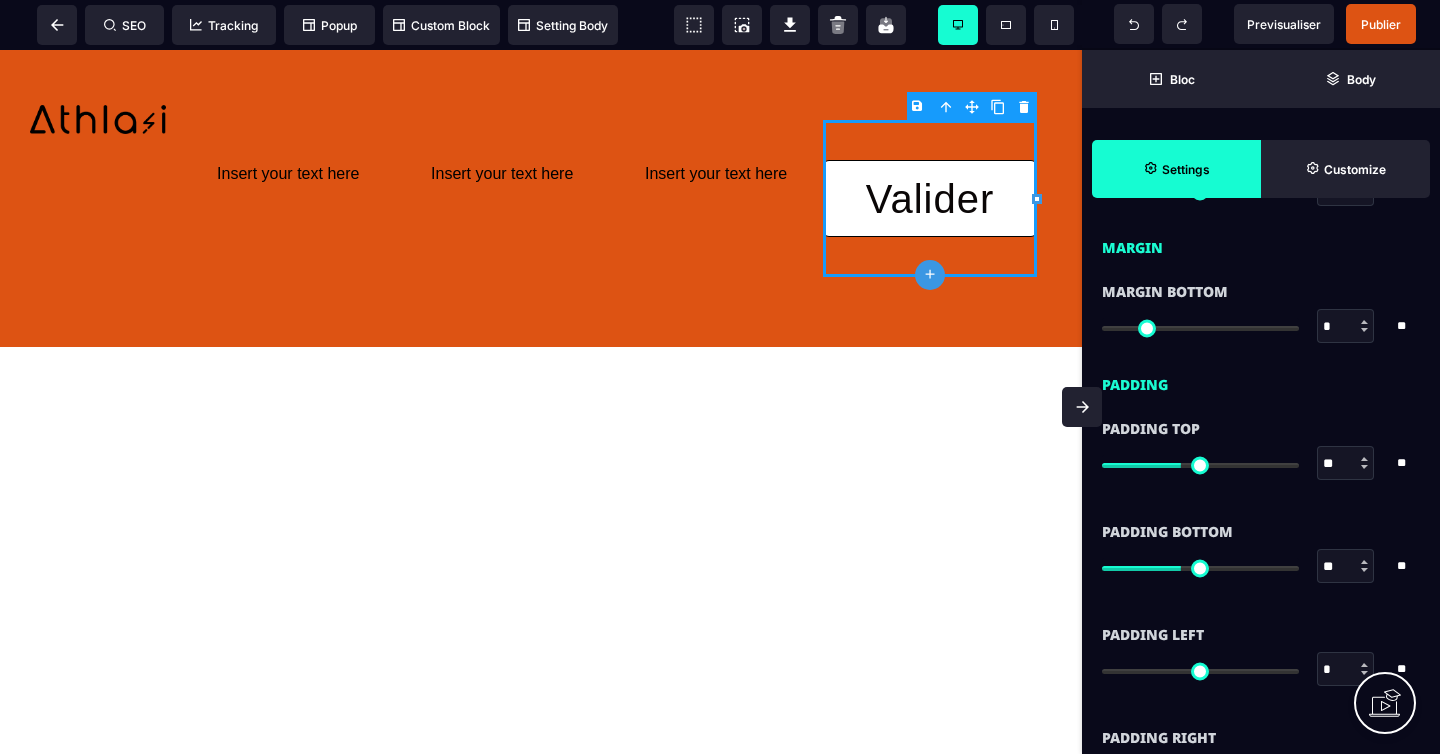 type on "**" 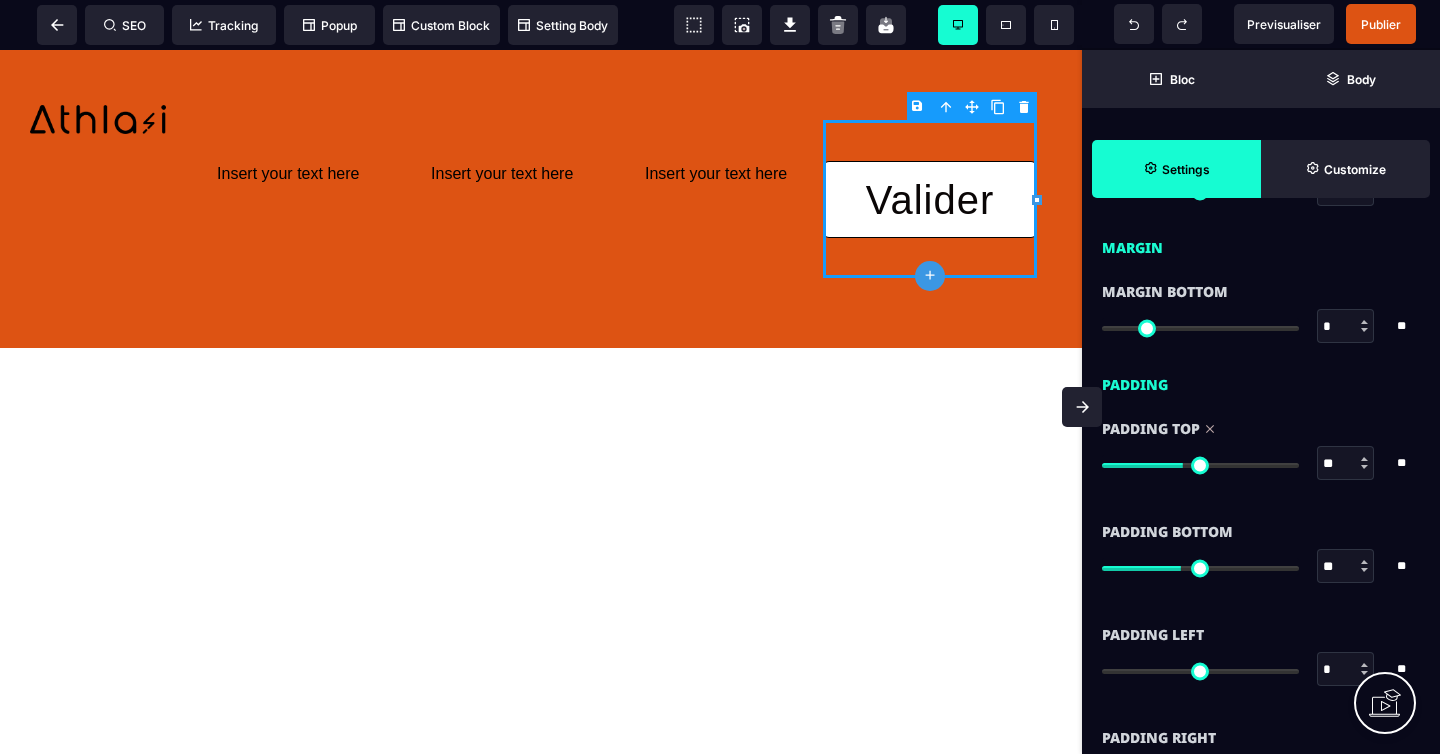 type on "**" 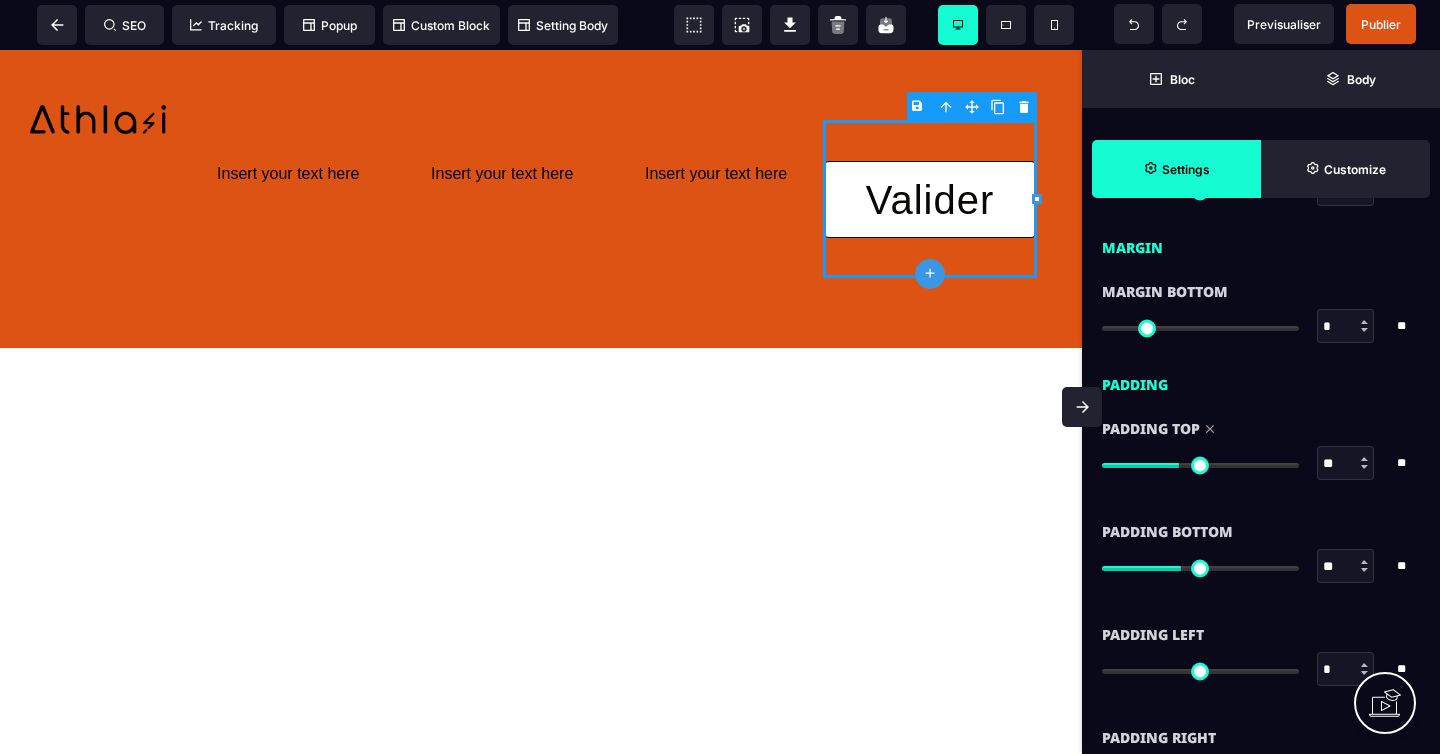type on "**" 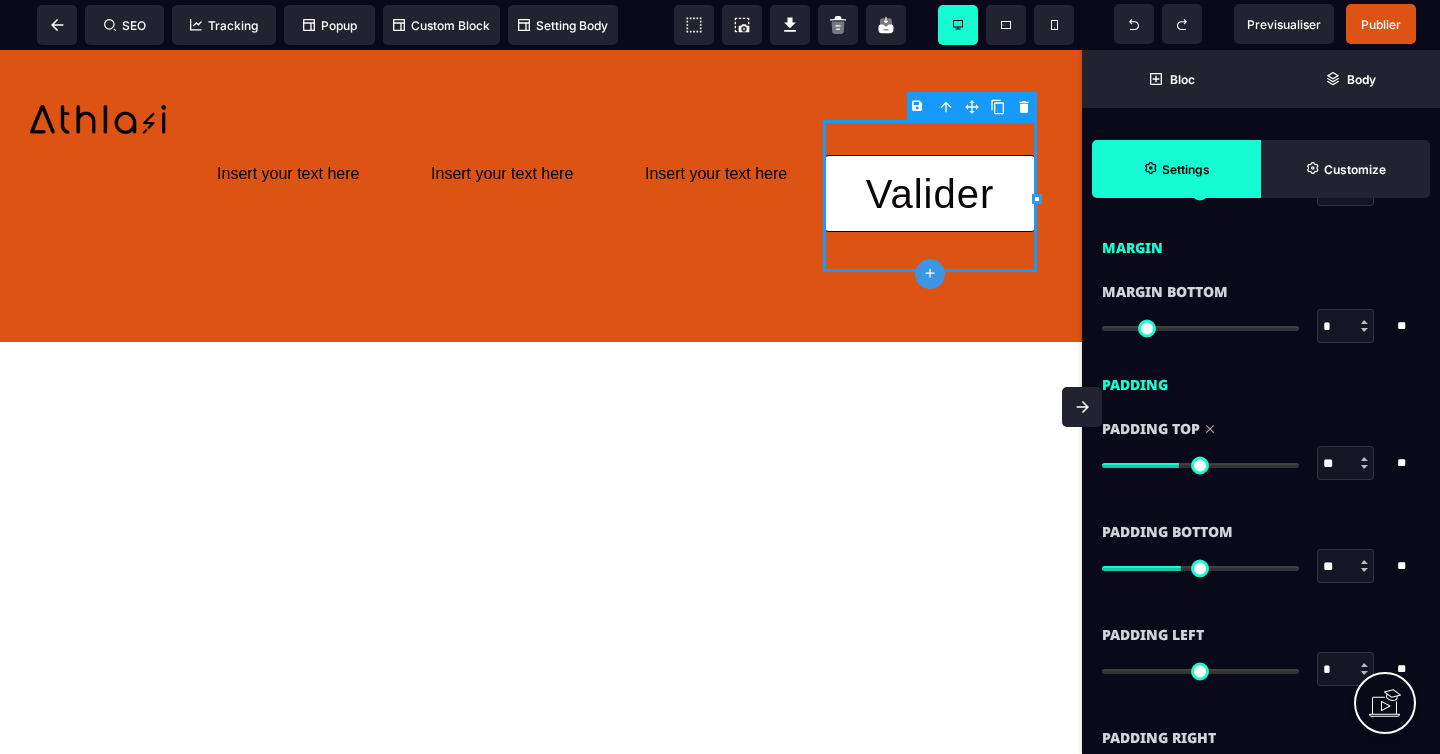 type on "**" 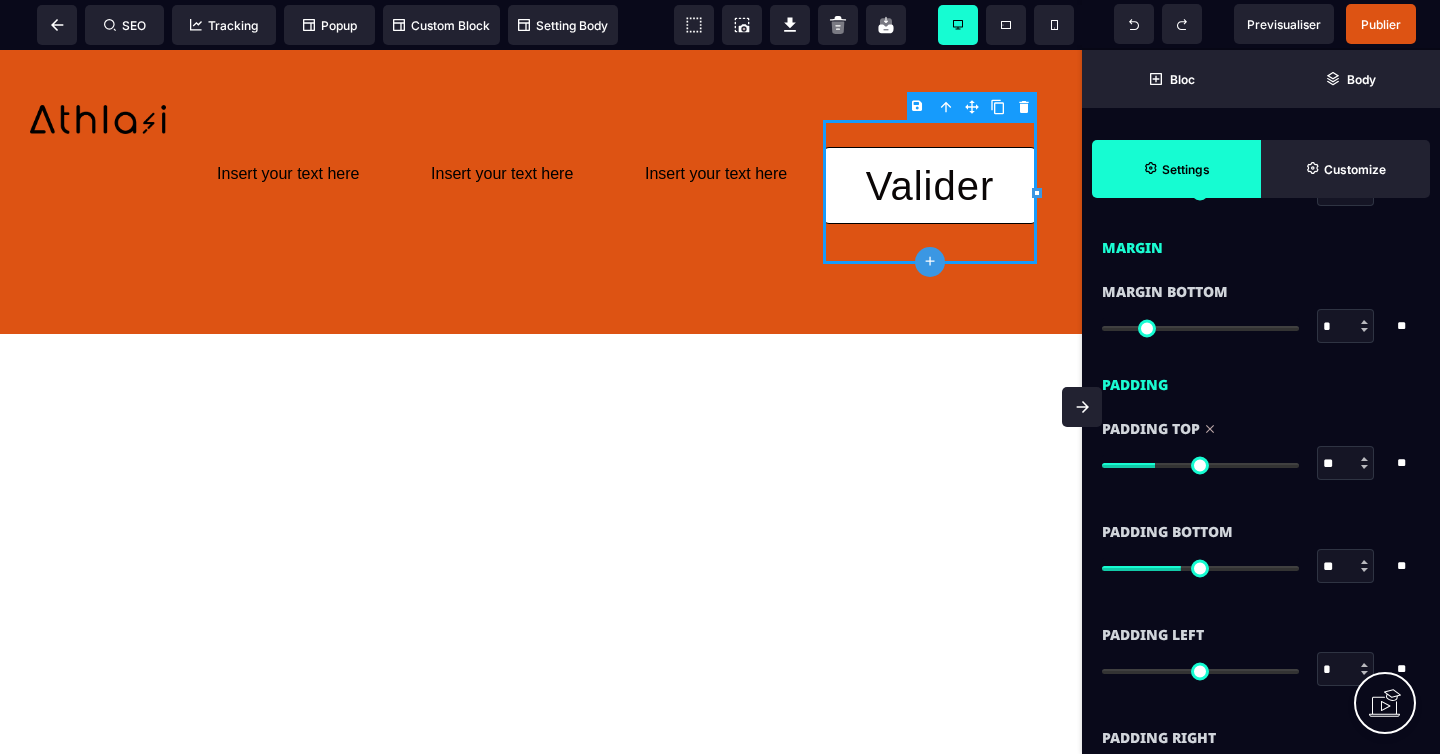 type on "**" 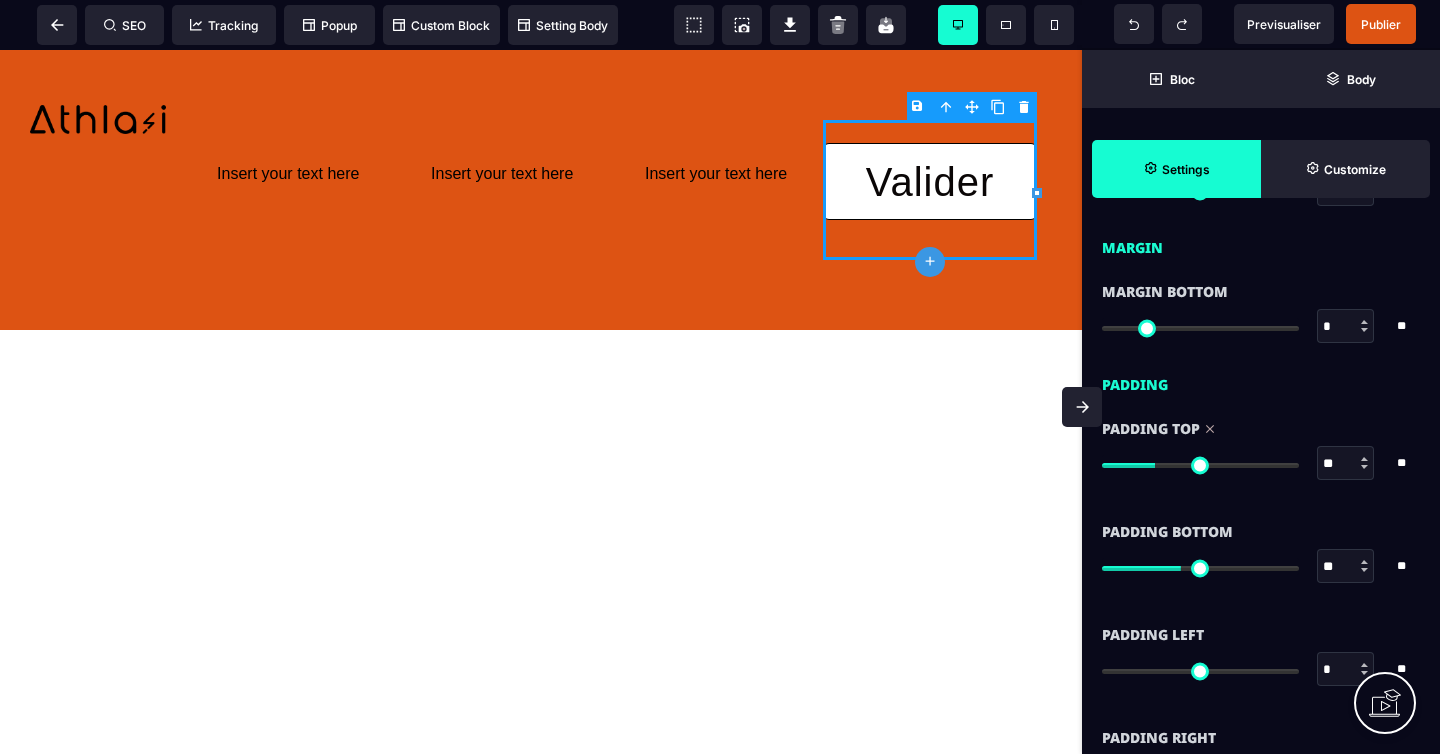 type on "**" 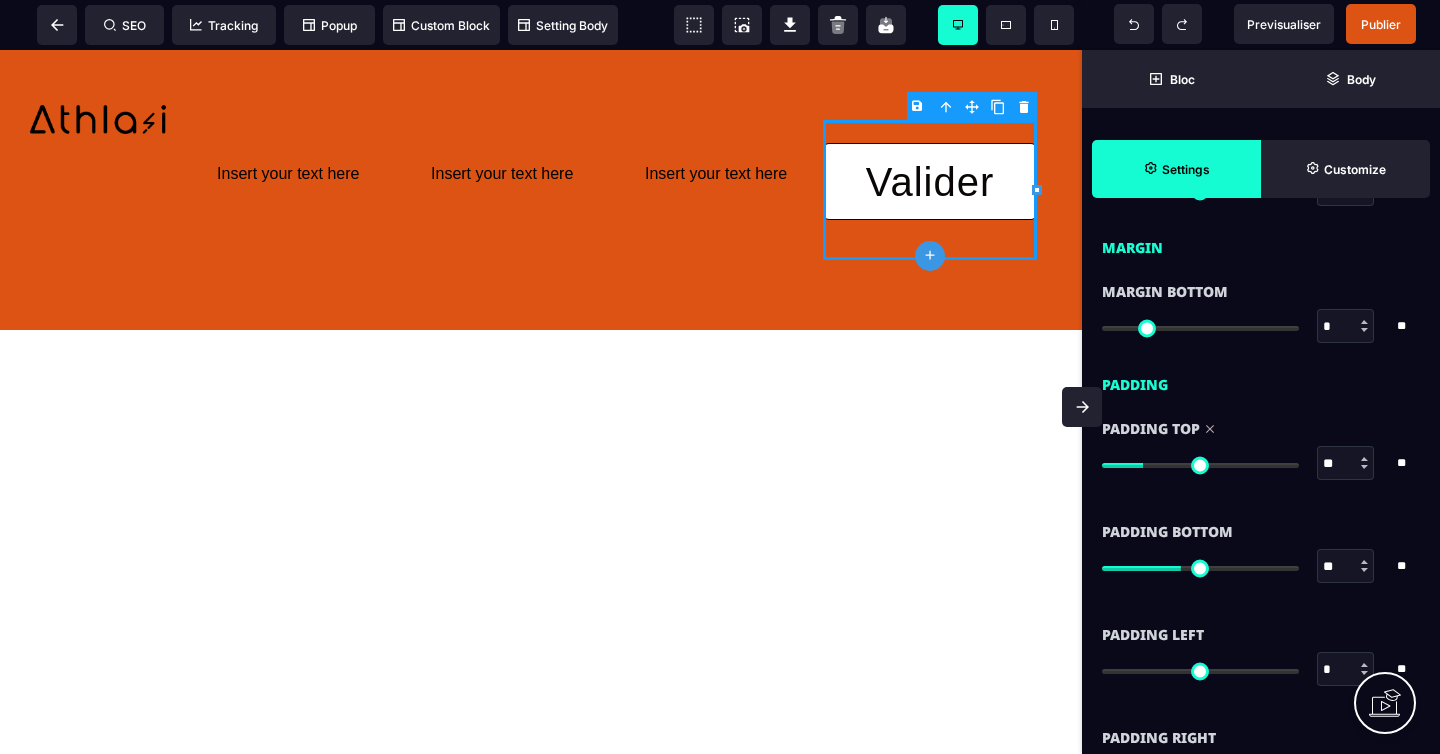 type on "**" 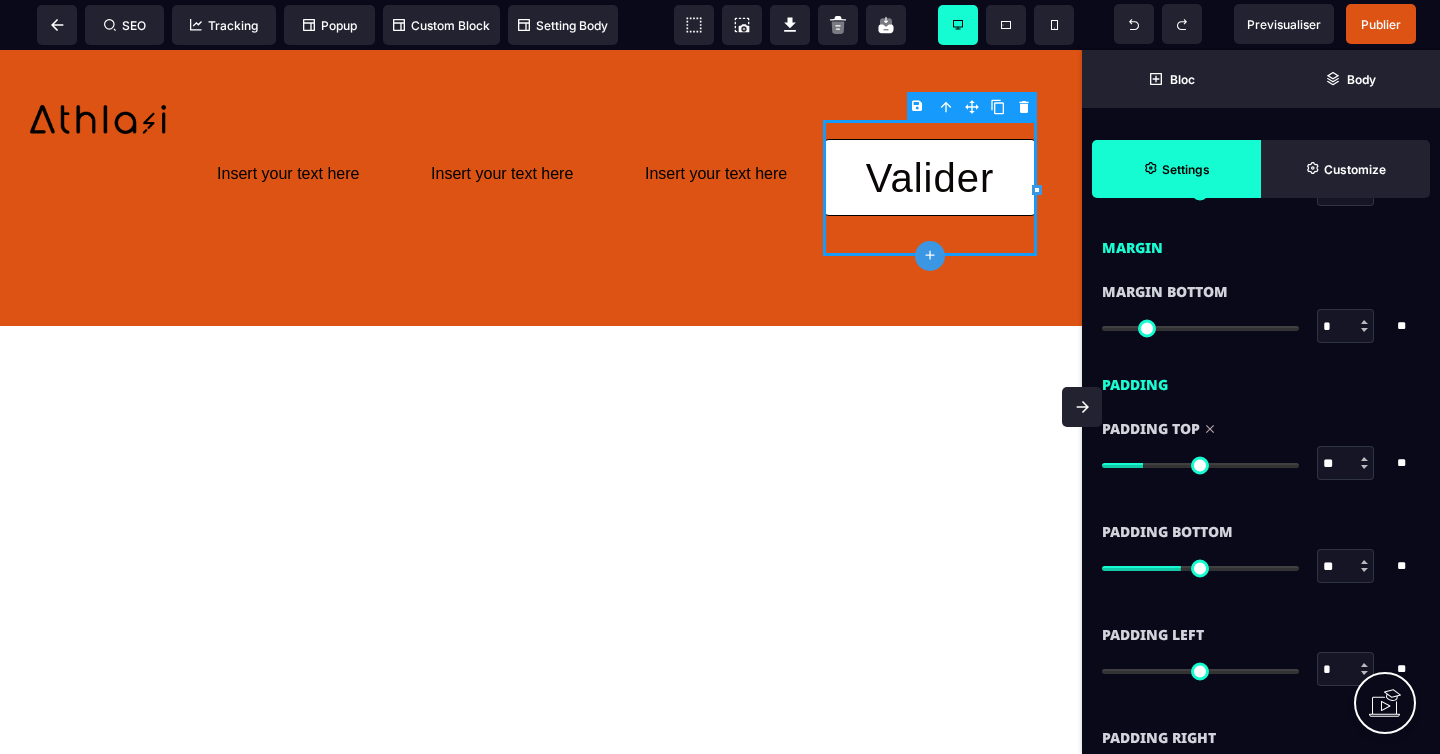 type on "**" 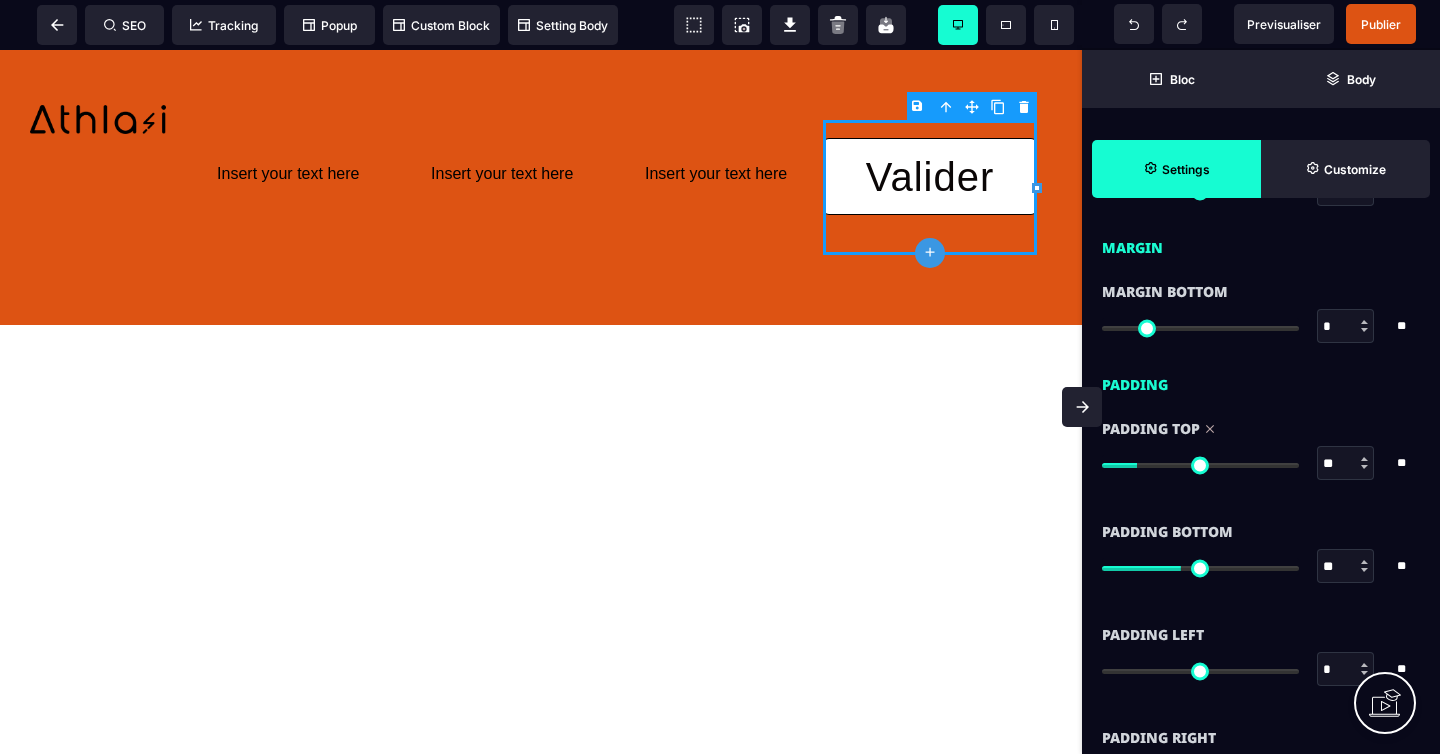 type on "**" 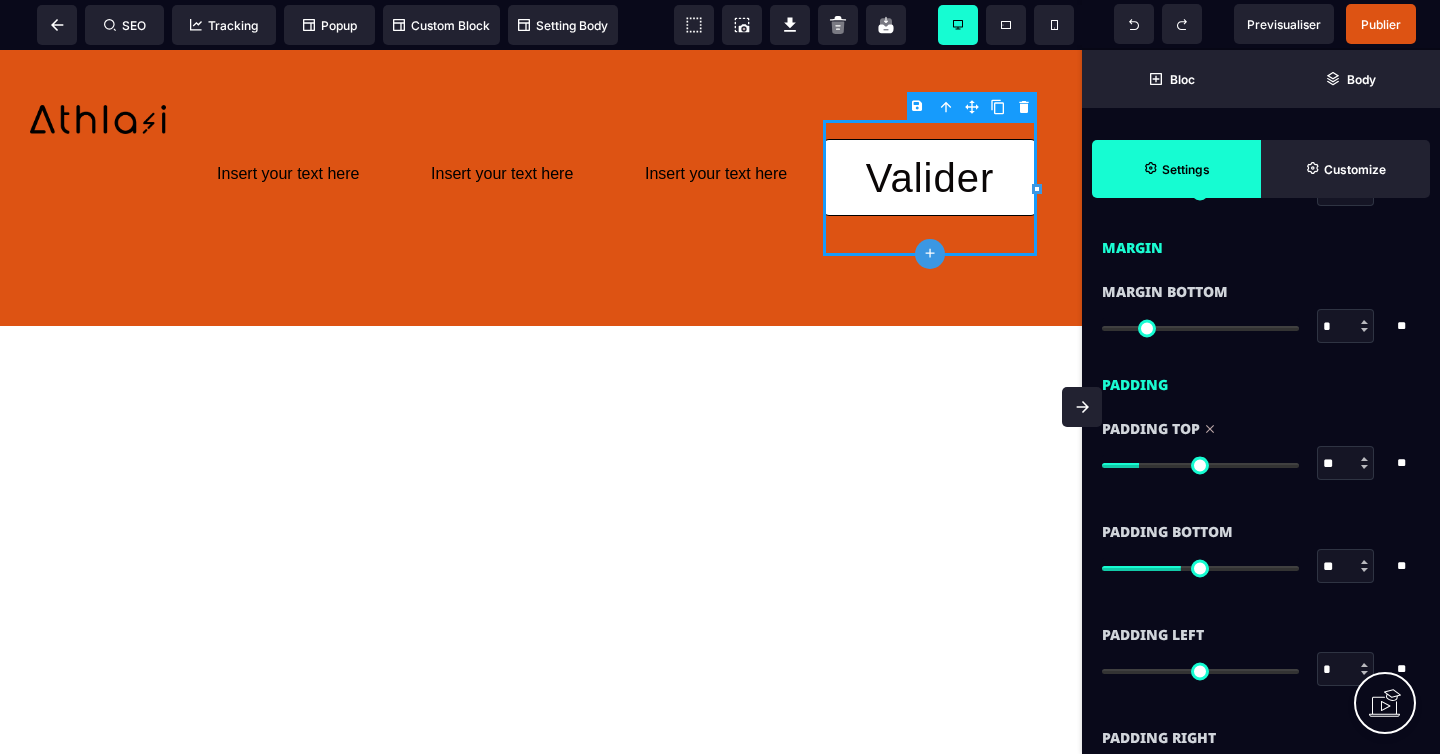 type on "**" 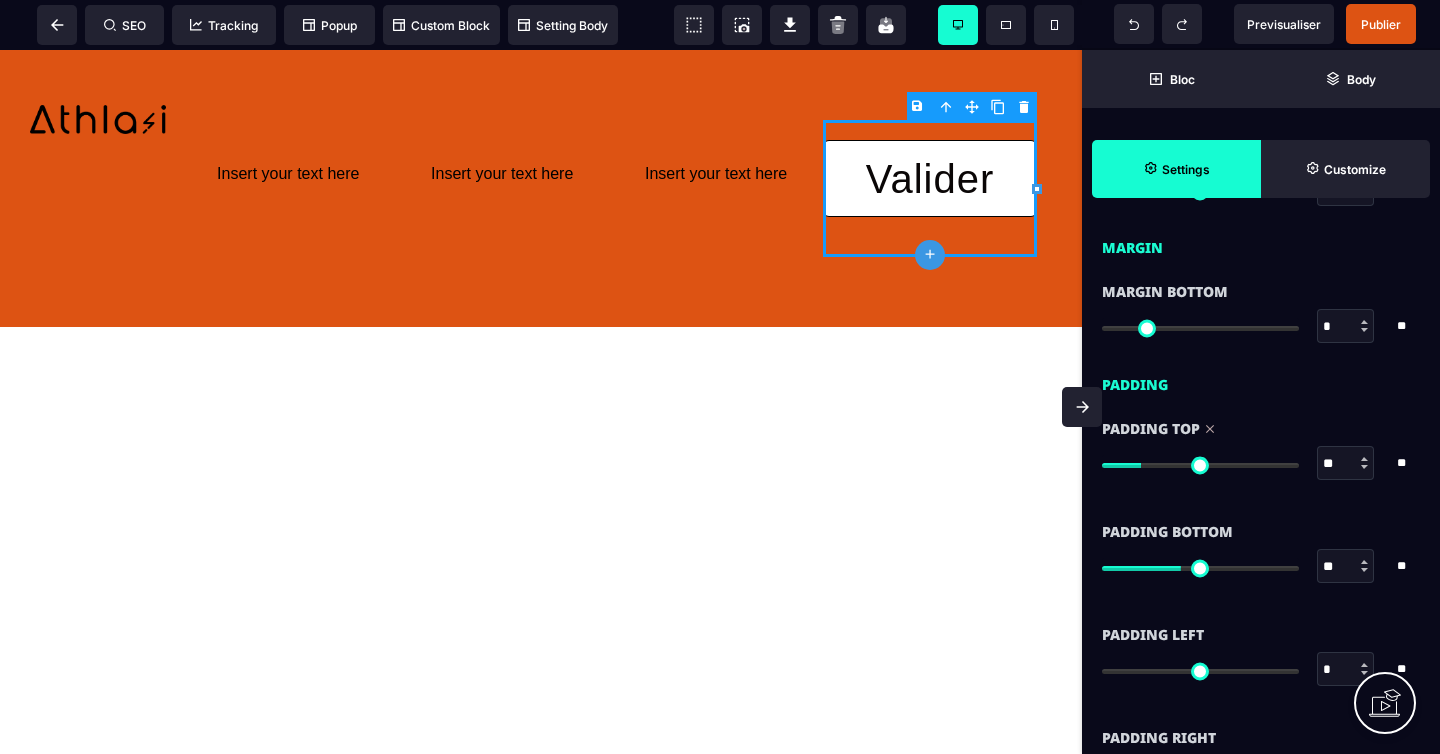 drag, startPoint x: 1184, startPoint y: 463, endPoint x: 1146, endPoint y: 461, distance: 38.052597 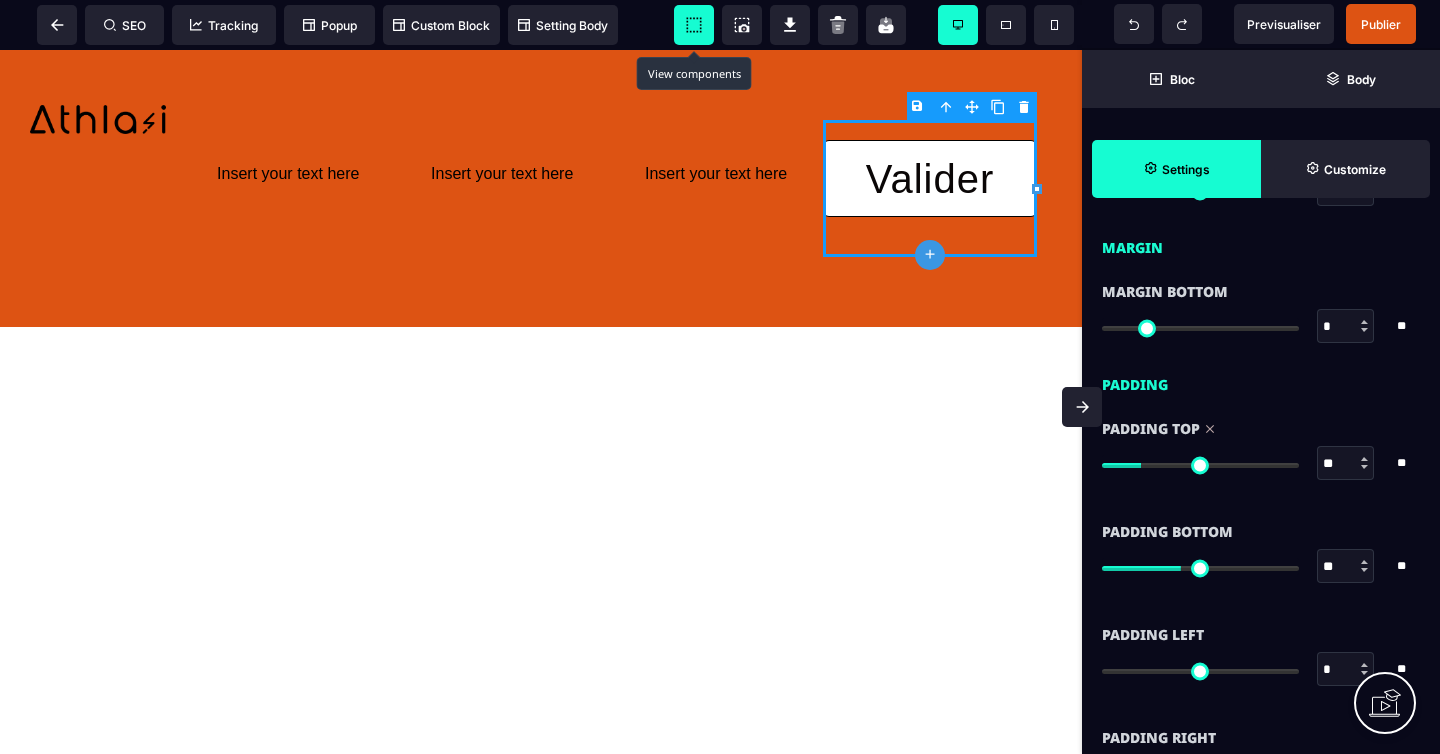 click 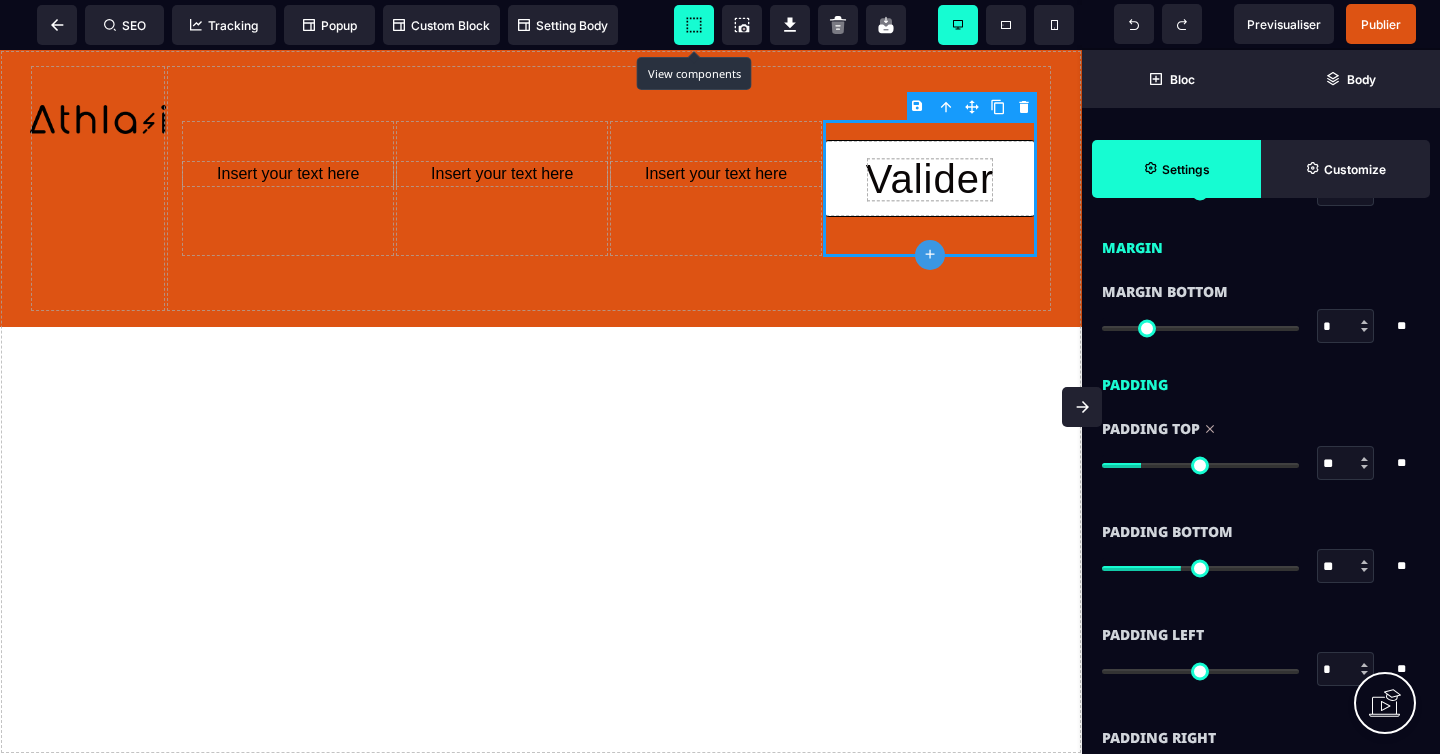 type on "**" 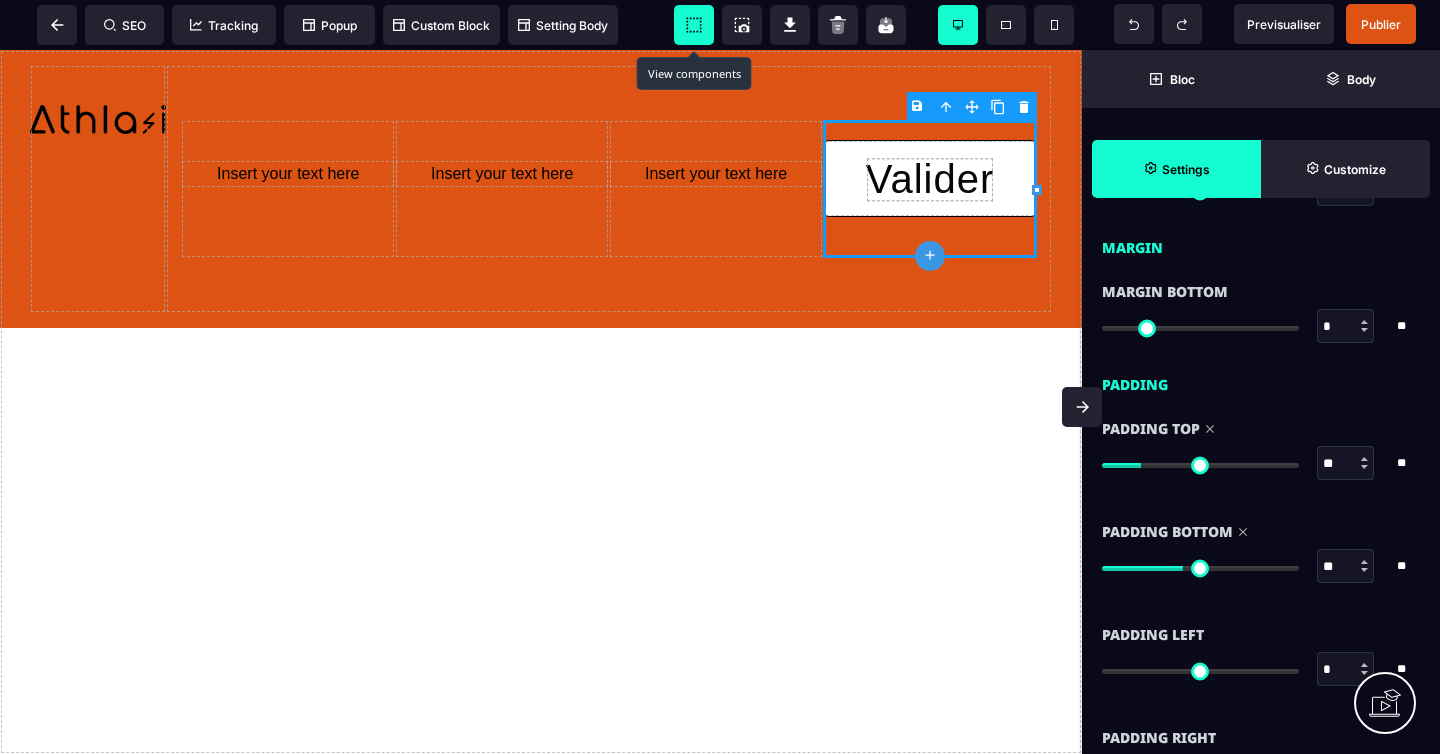 type on "**" 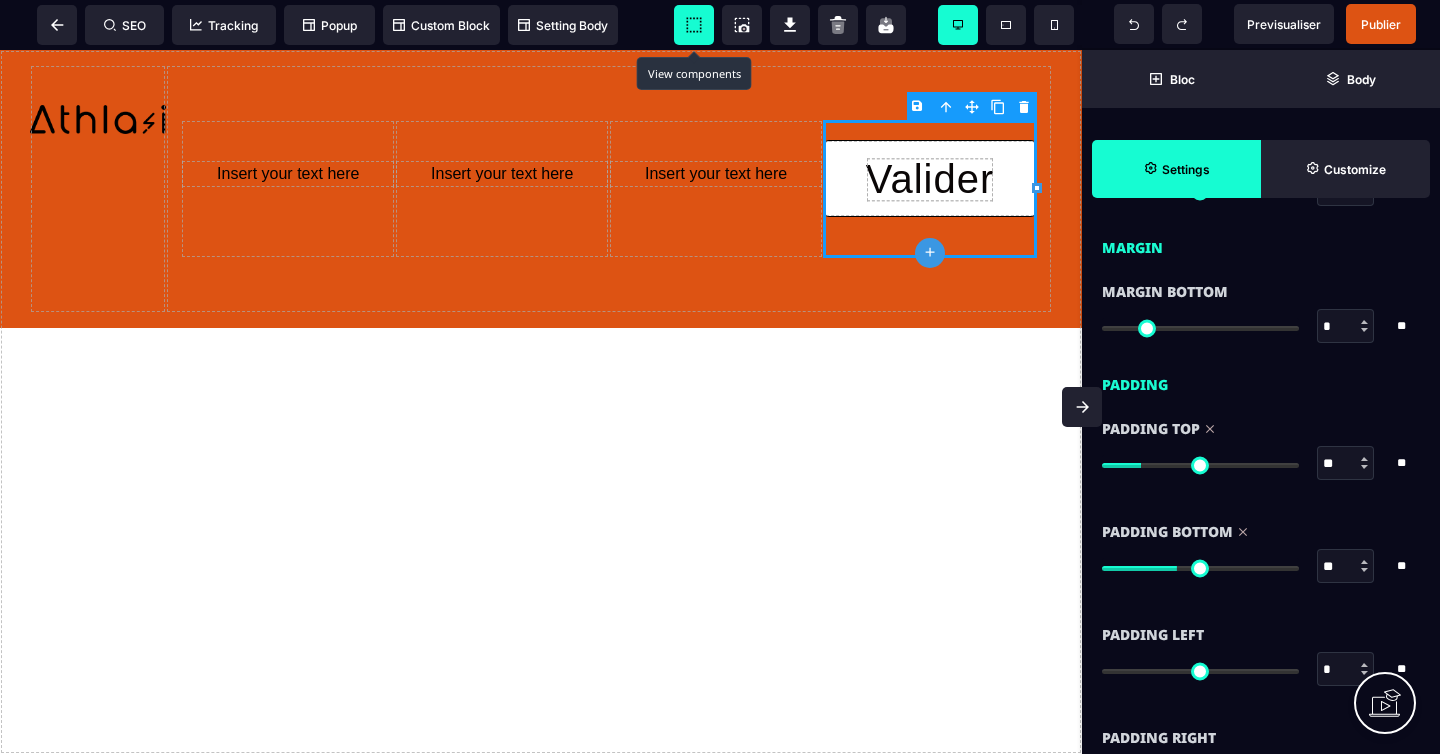type on "**" 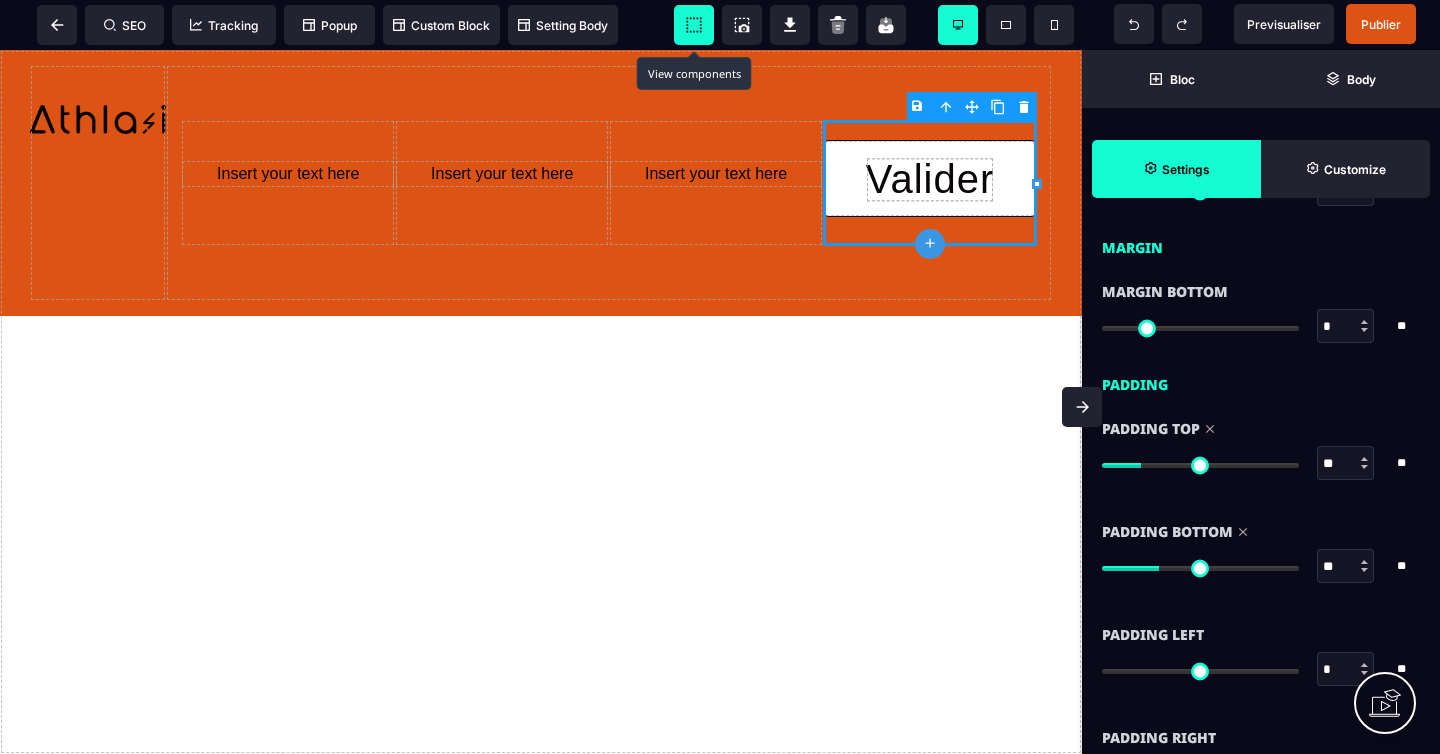 type on "**" 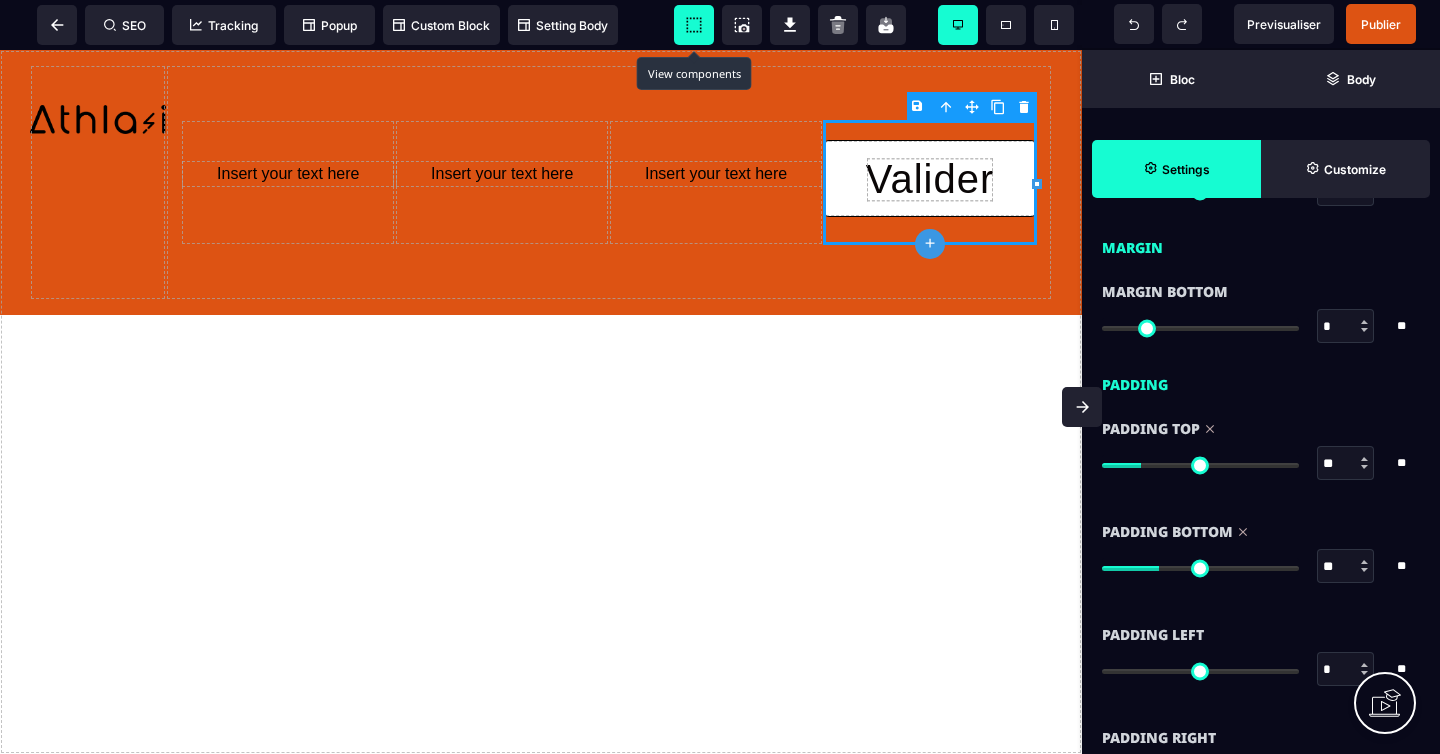 type on "**" 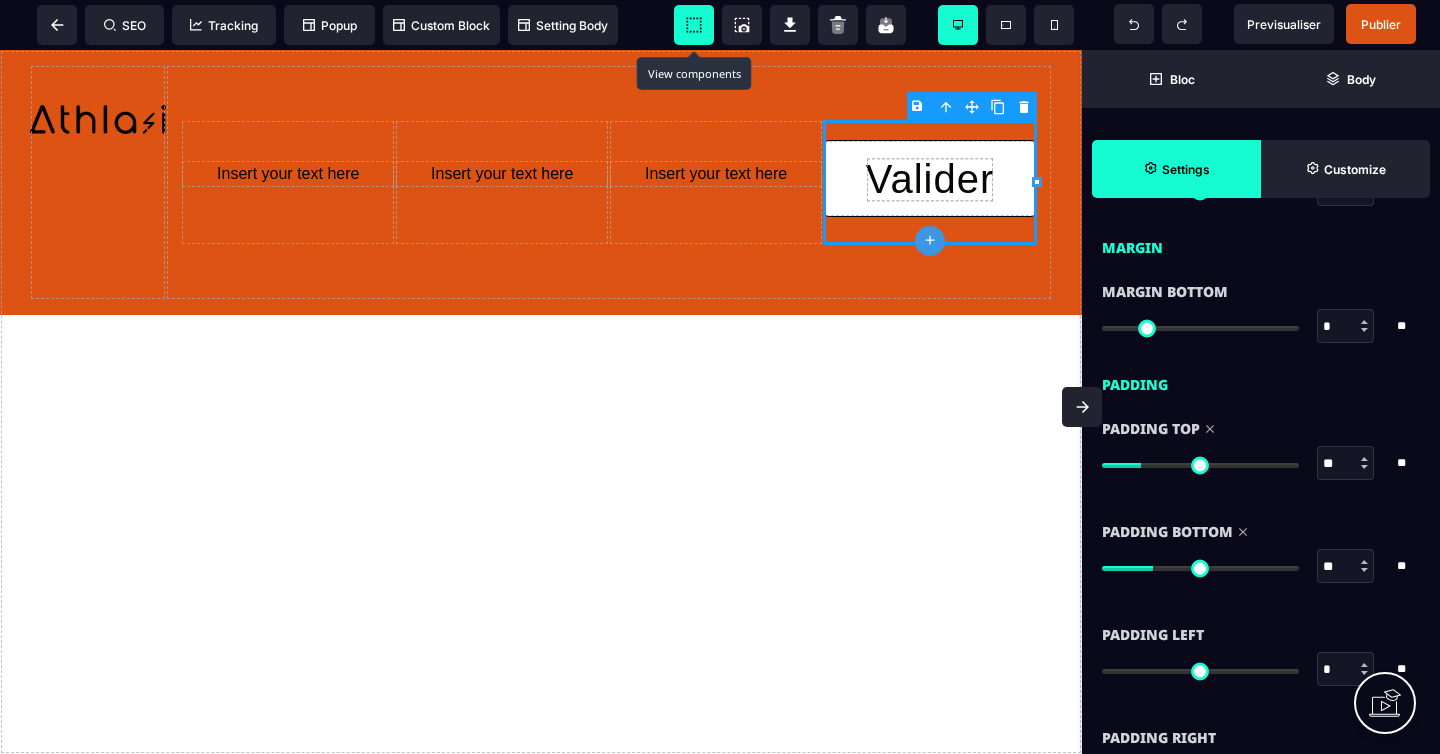 type on "**" 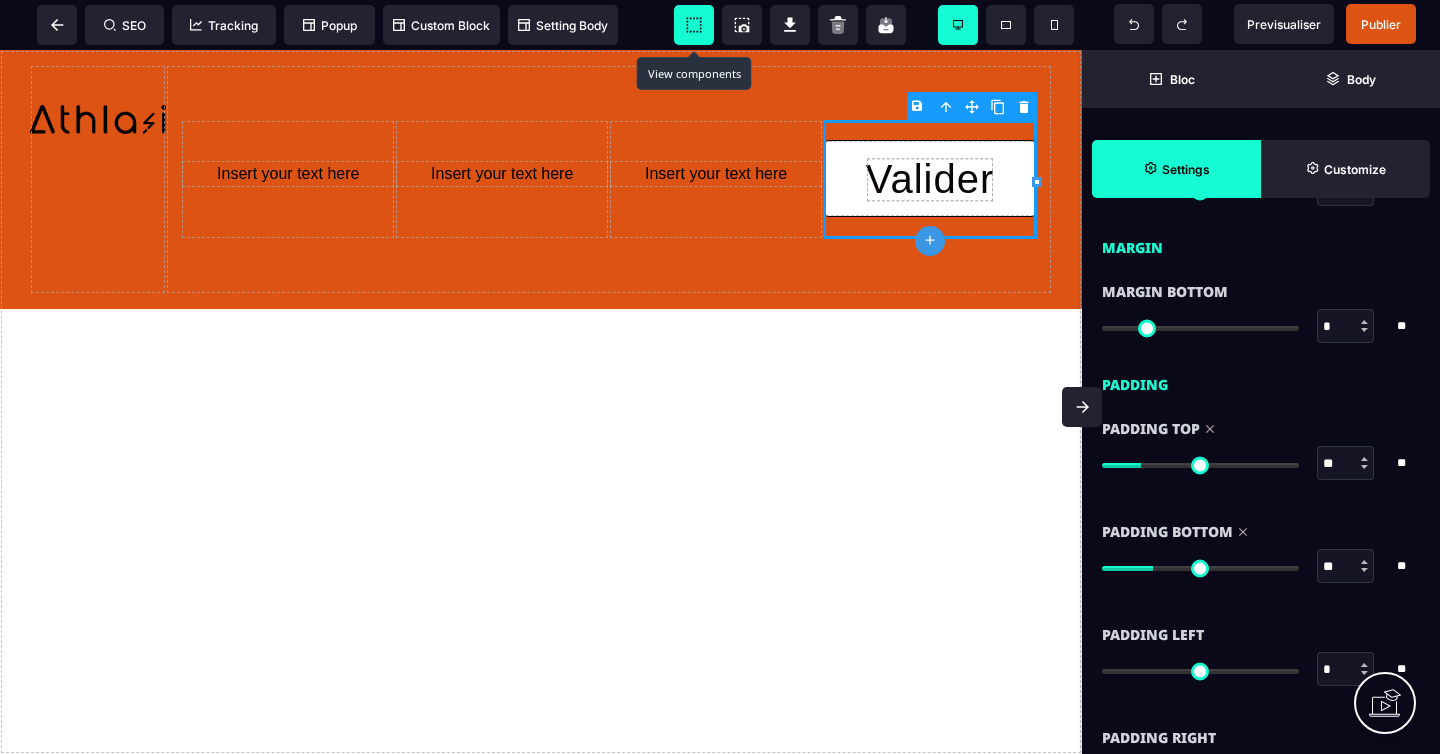 type on "**" 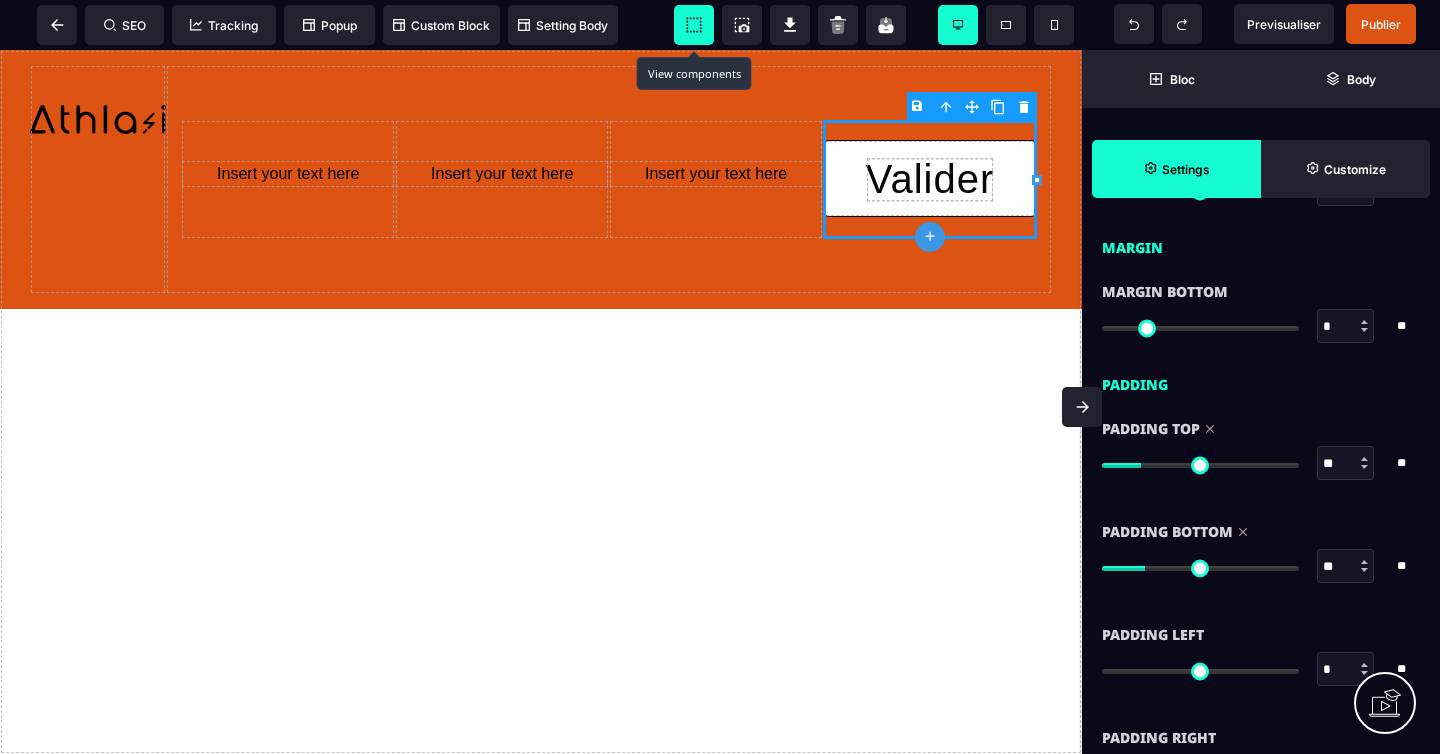 type on "**" 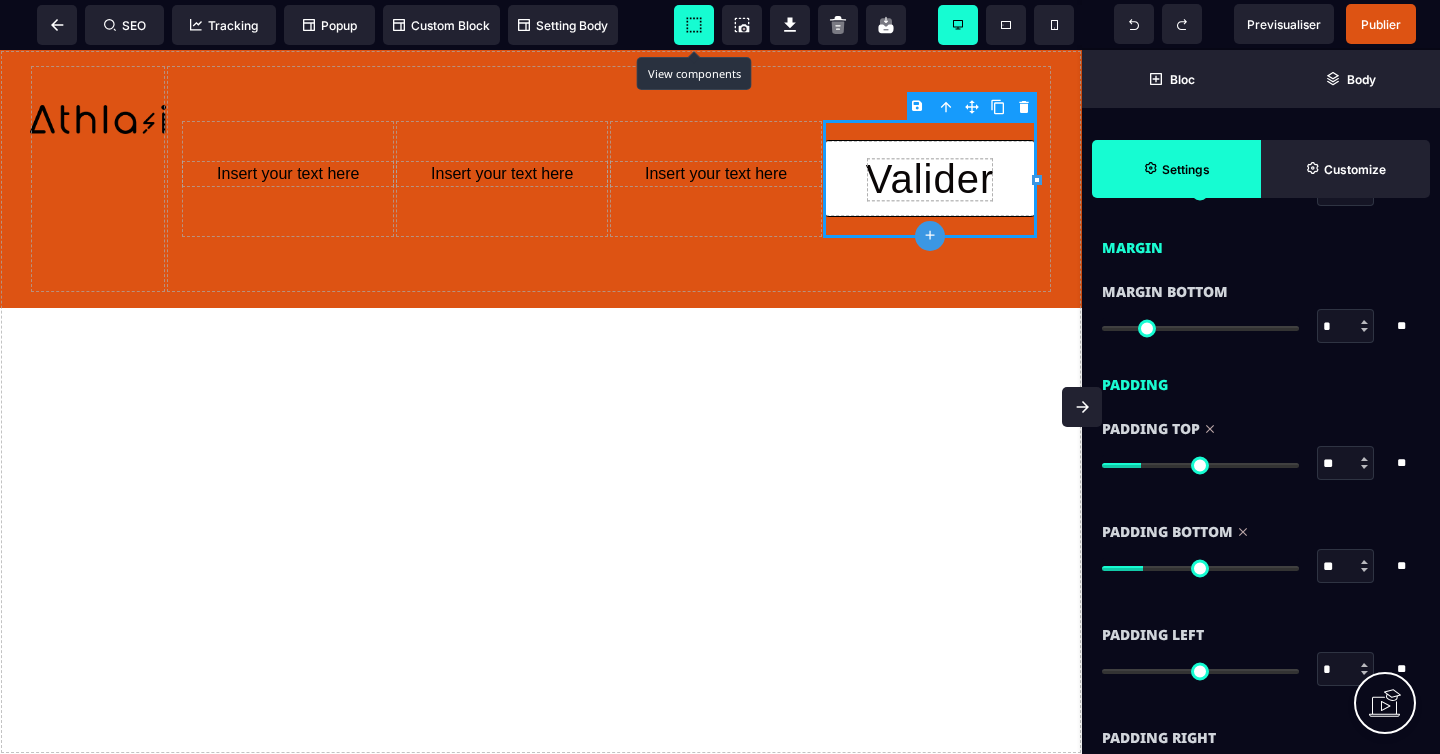 type on "**" 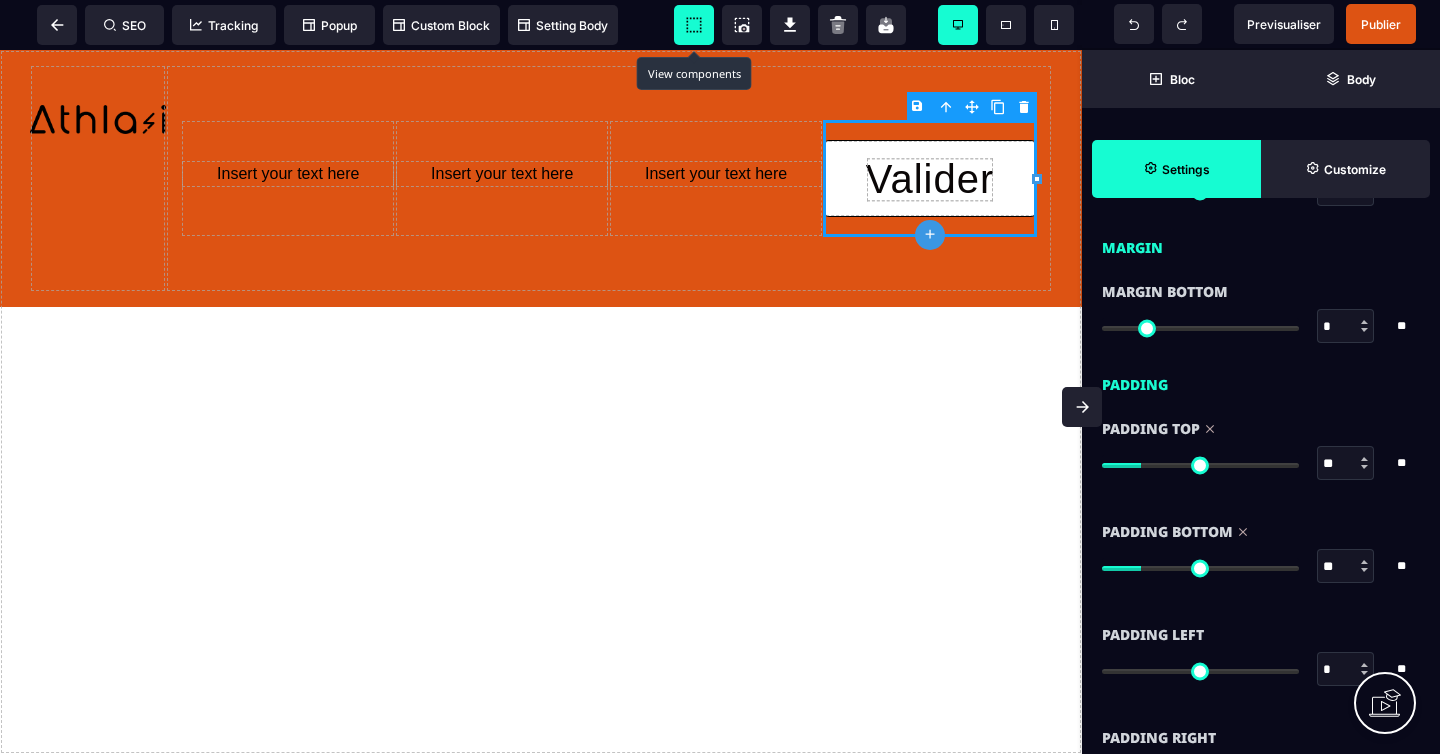 drag, startPoint x: 1184, startPoint y: 569, endPoint x: 1146, endPoint y: 571, distance: 38.052597 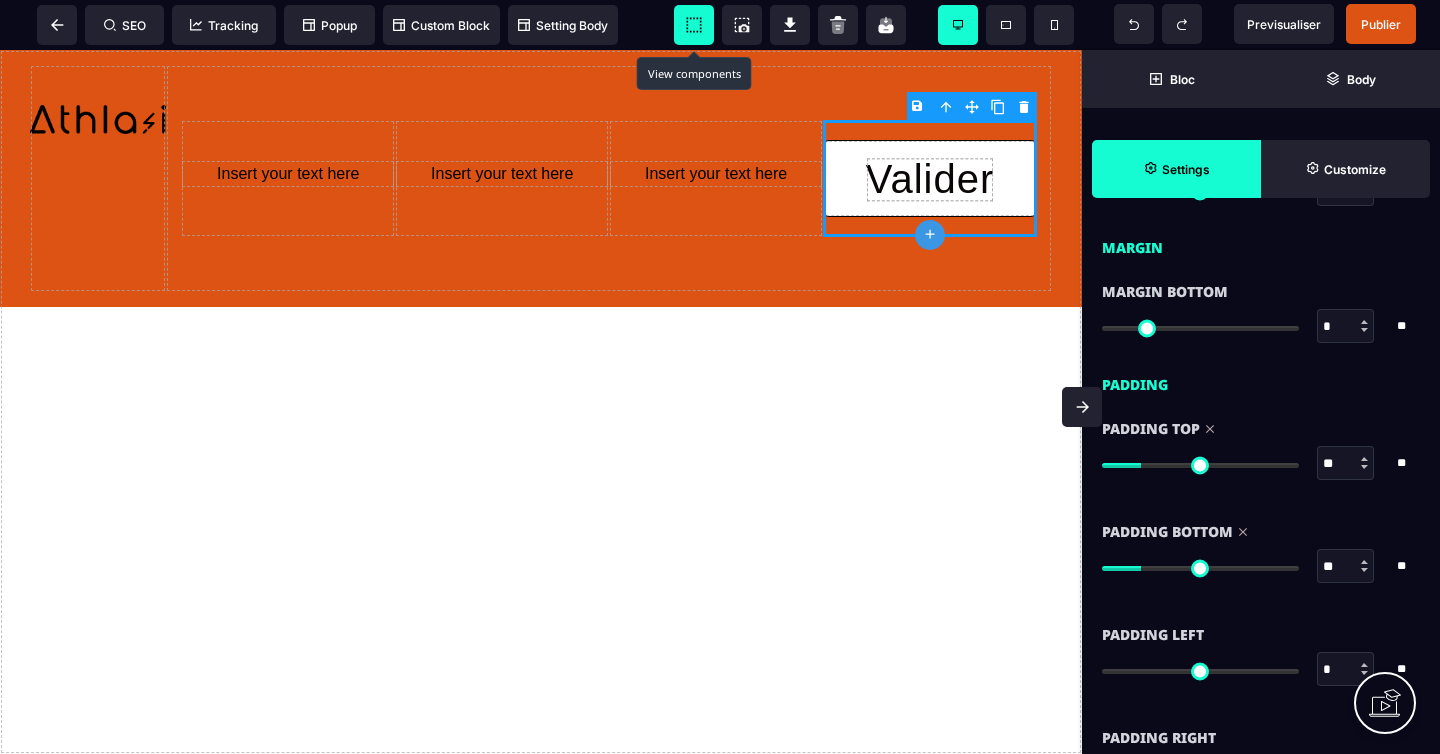 type on "**" 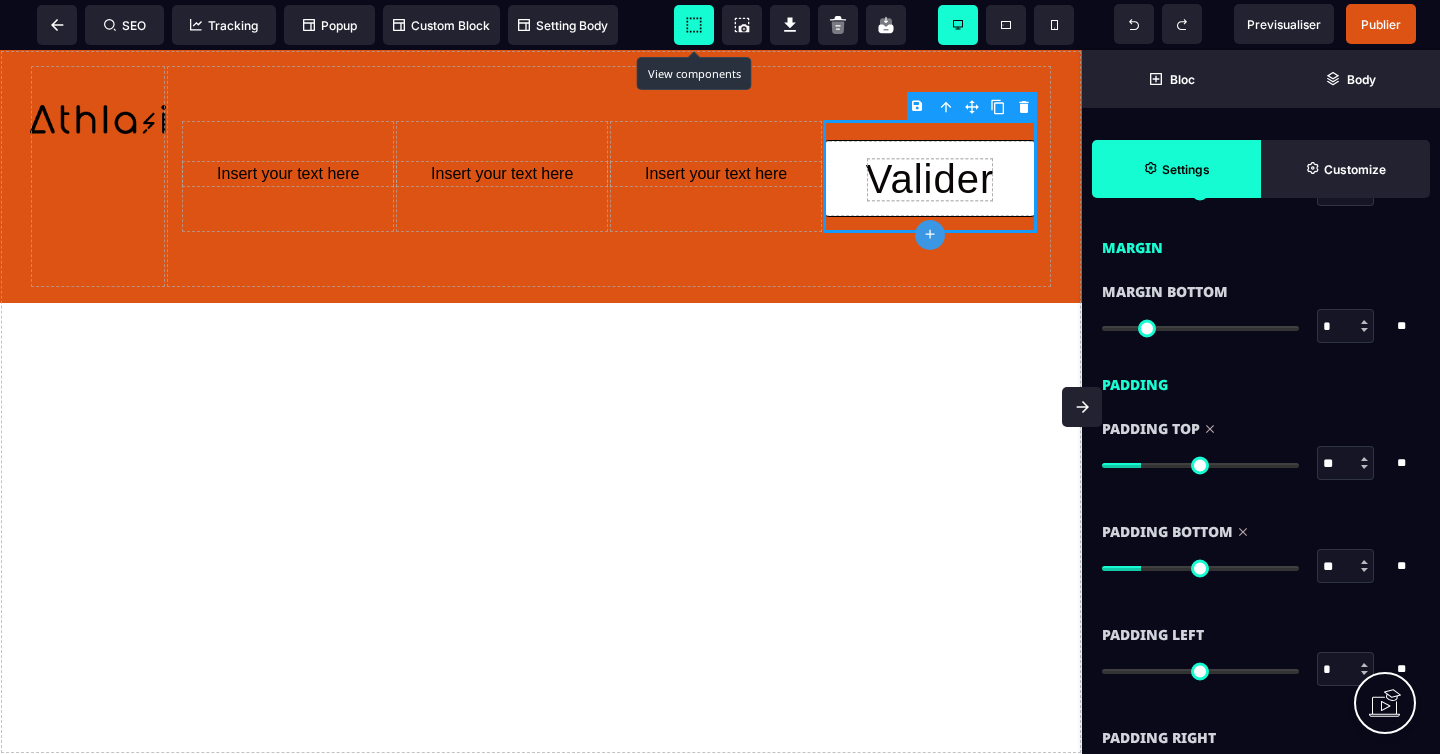 type on "**" 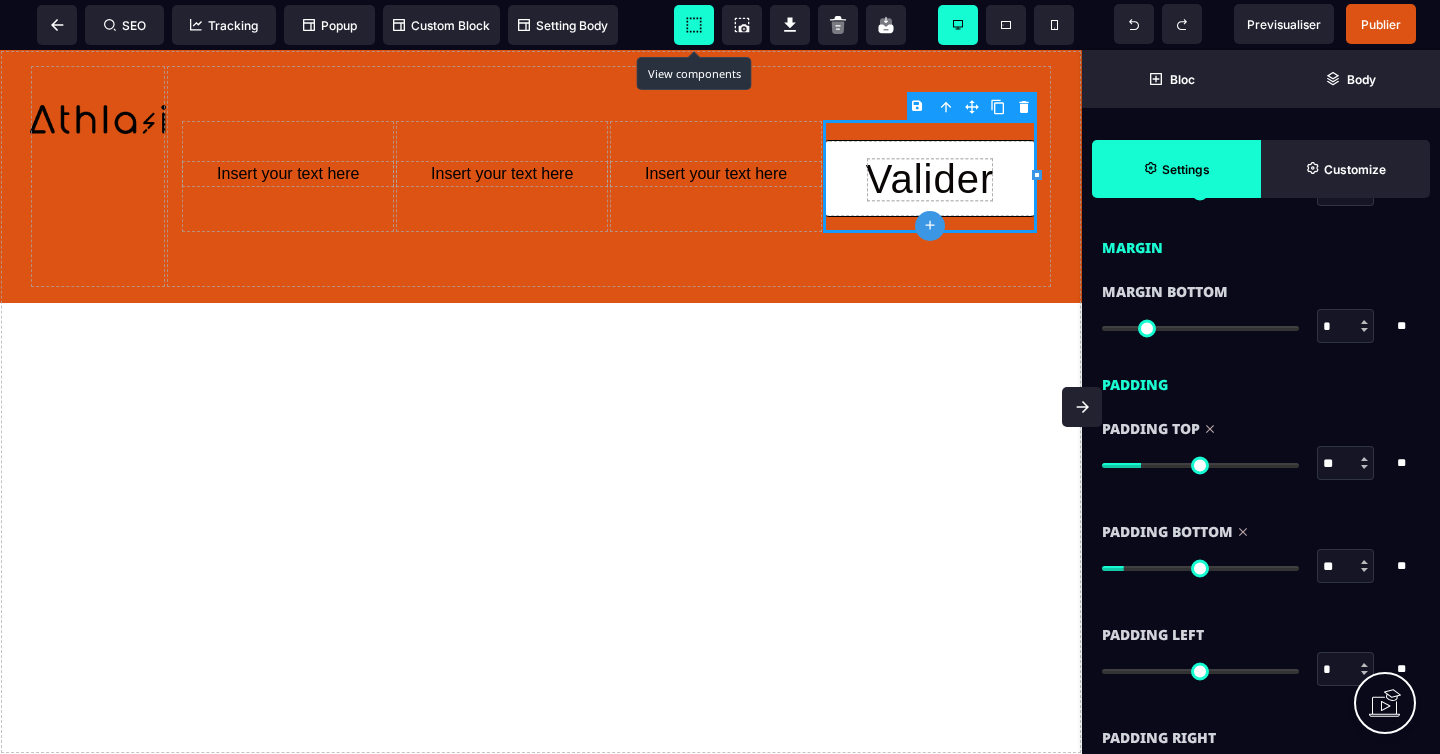 type on "**" 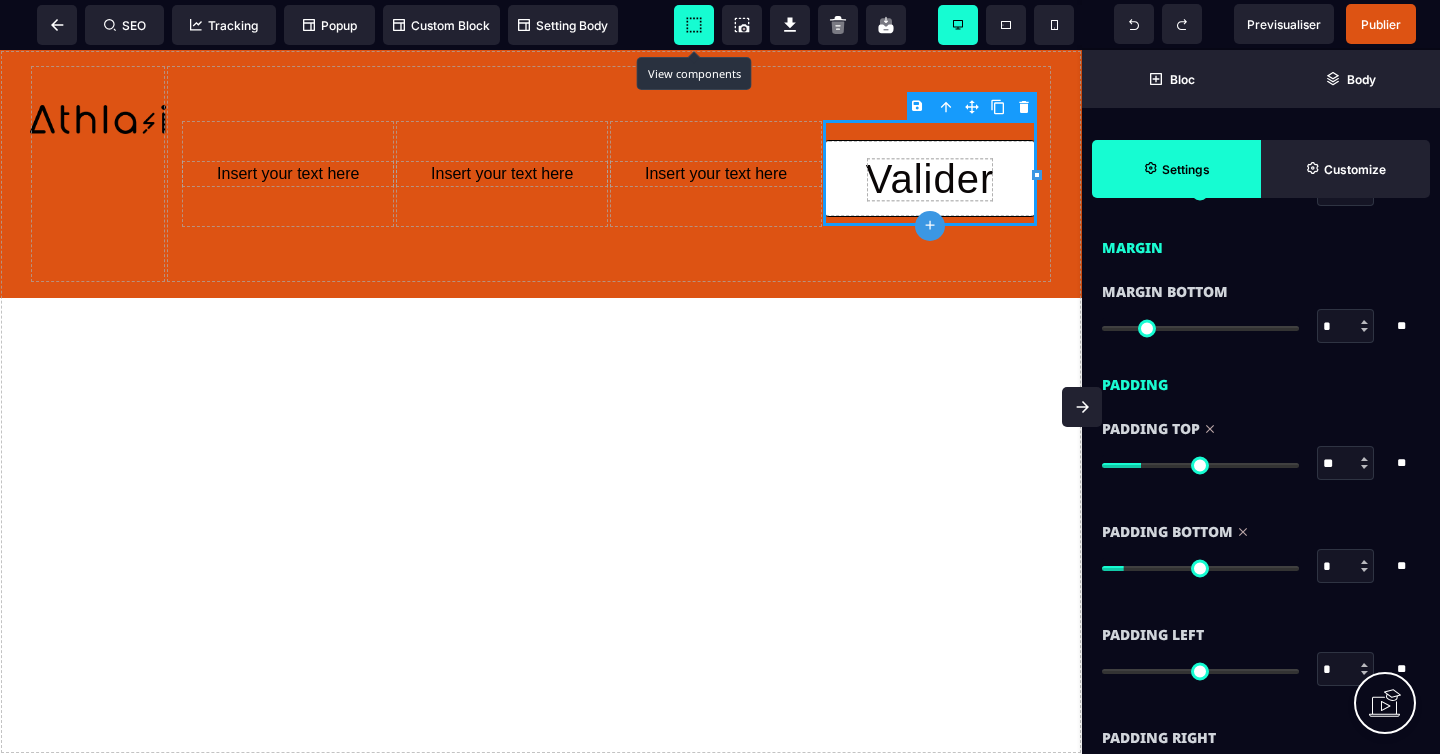 type on "*" 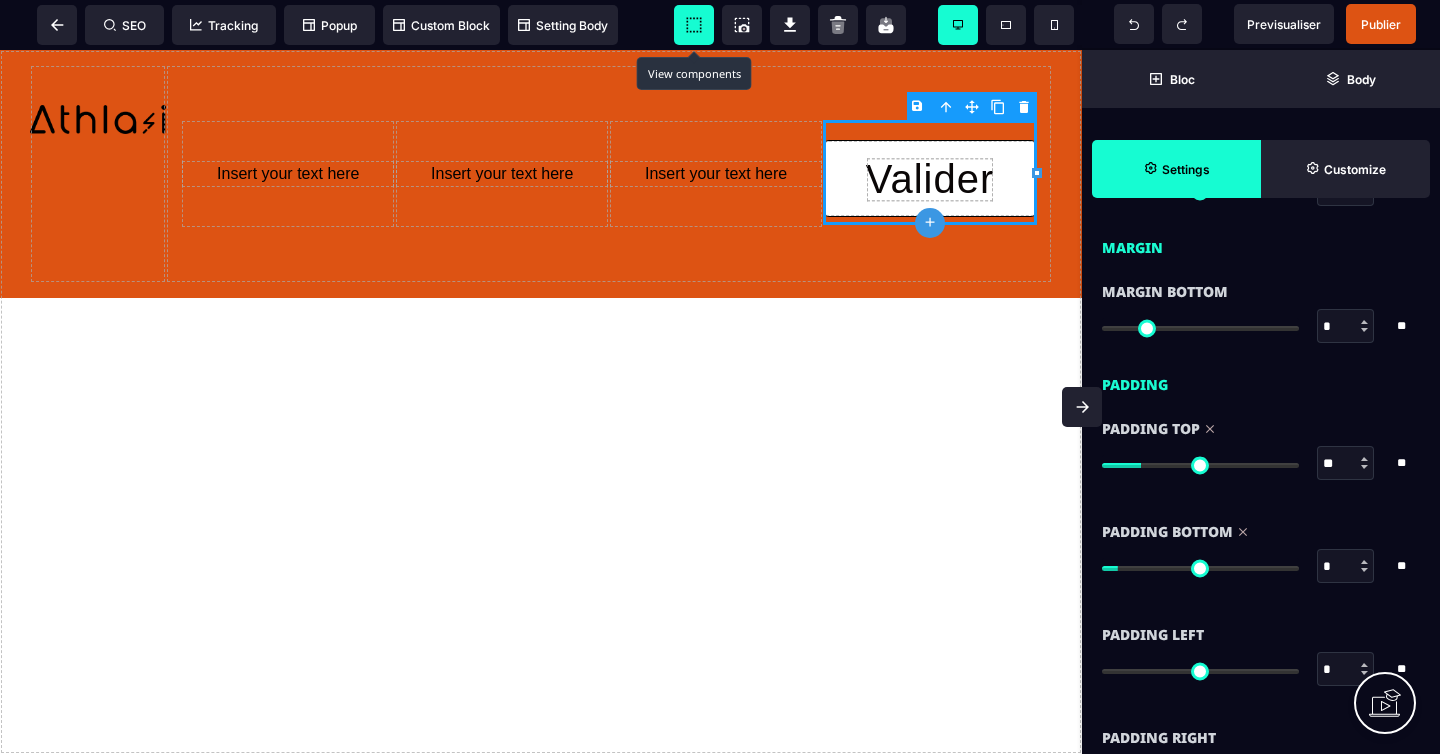 type on "*" 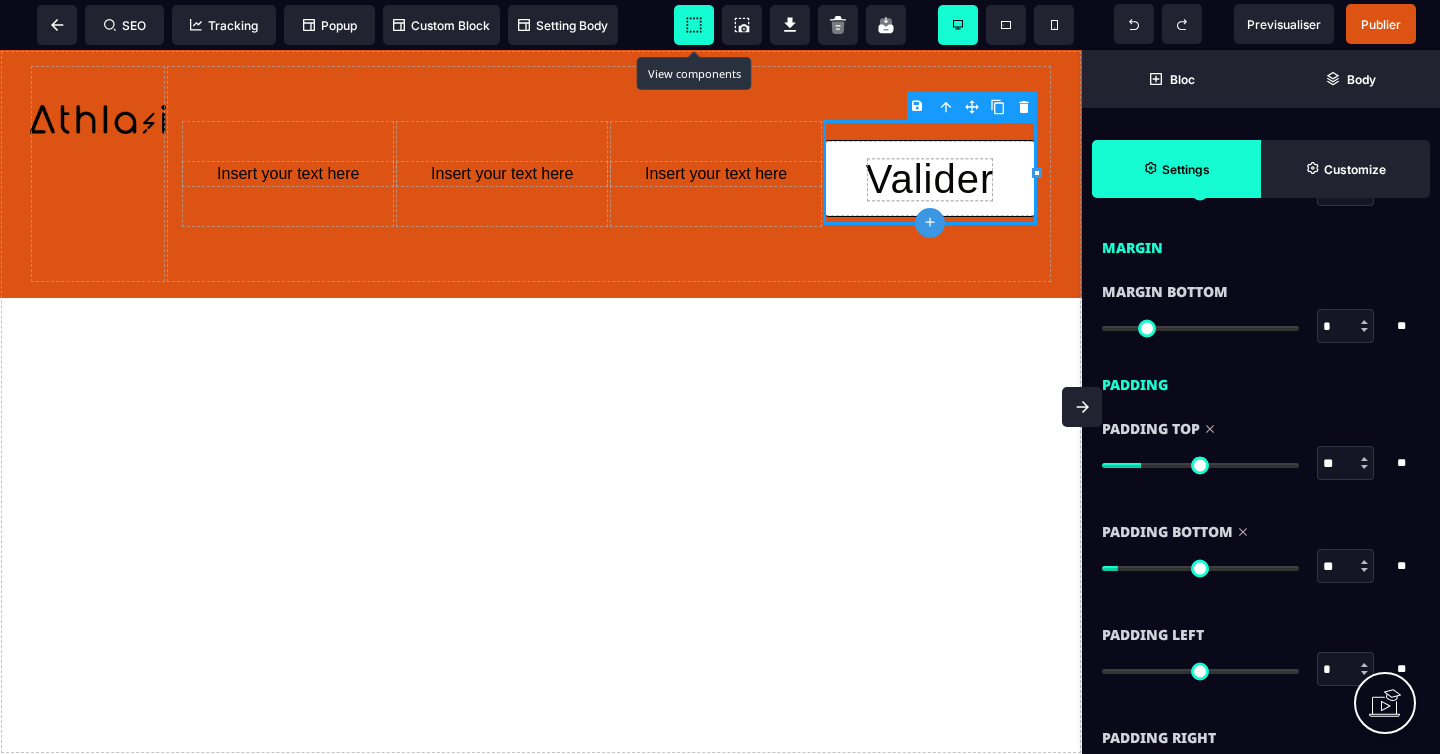 drag, startPoint x: 1144, startPoint y: 568, endPoint x: 1128, endPoint y: 568, distance: 16 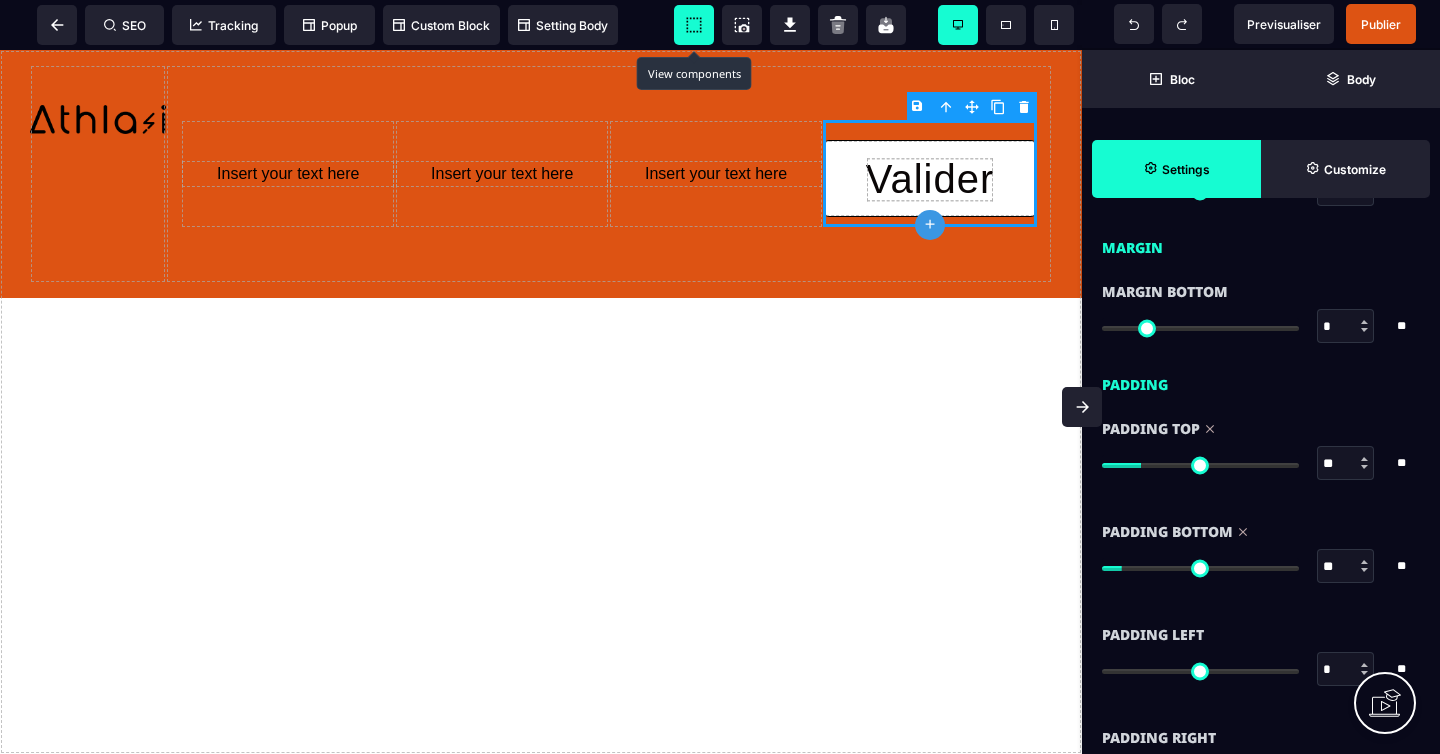 type on "**" 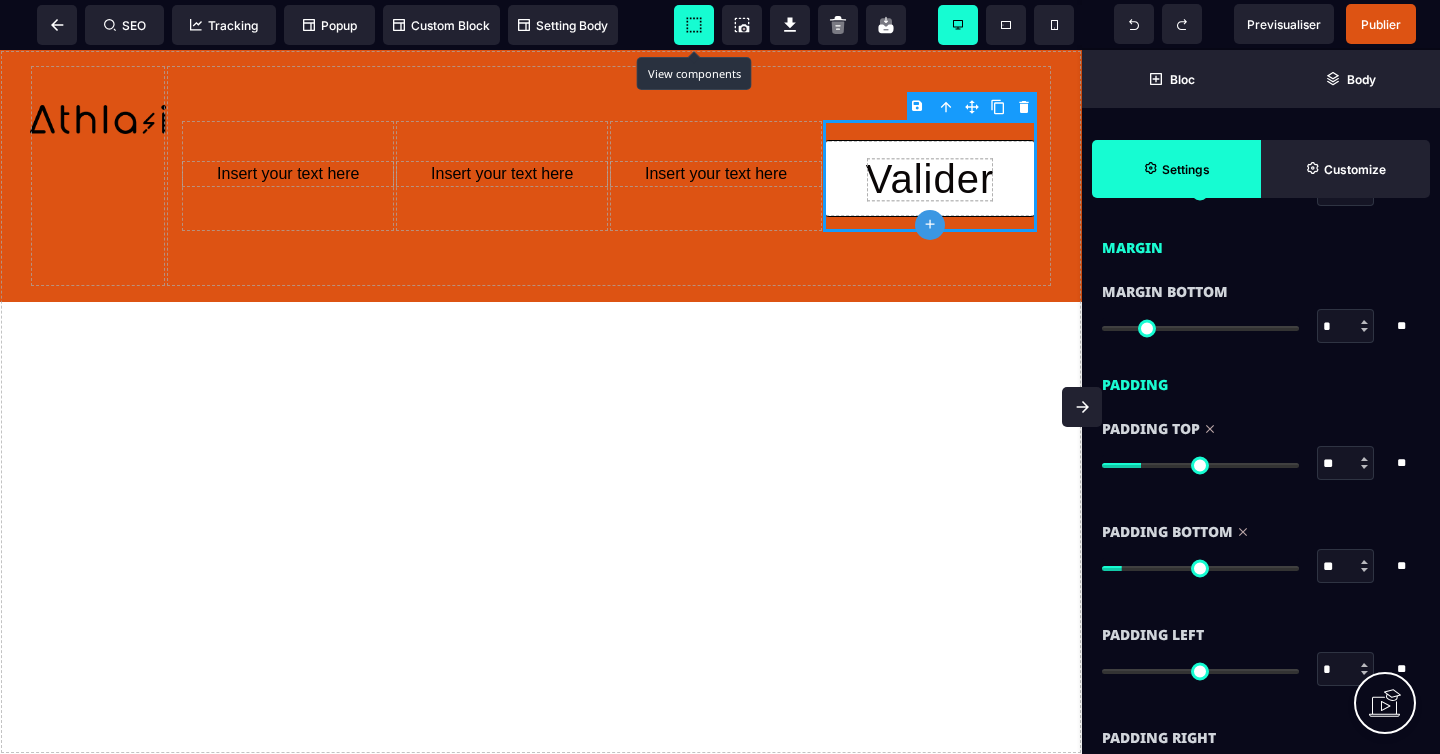 type on "**" 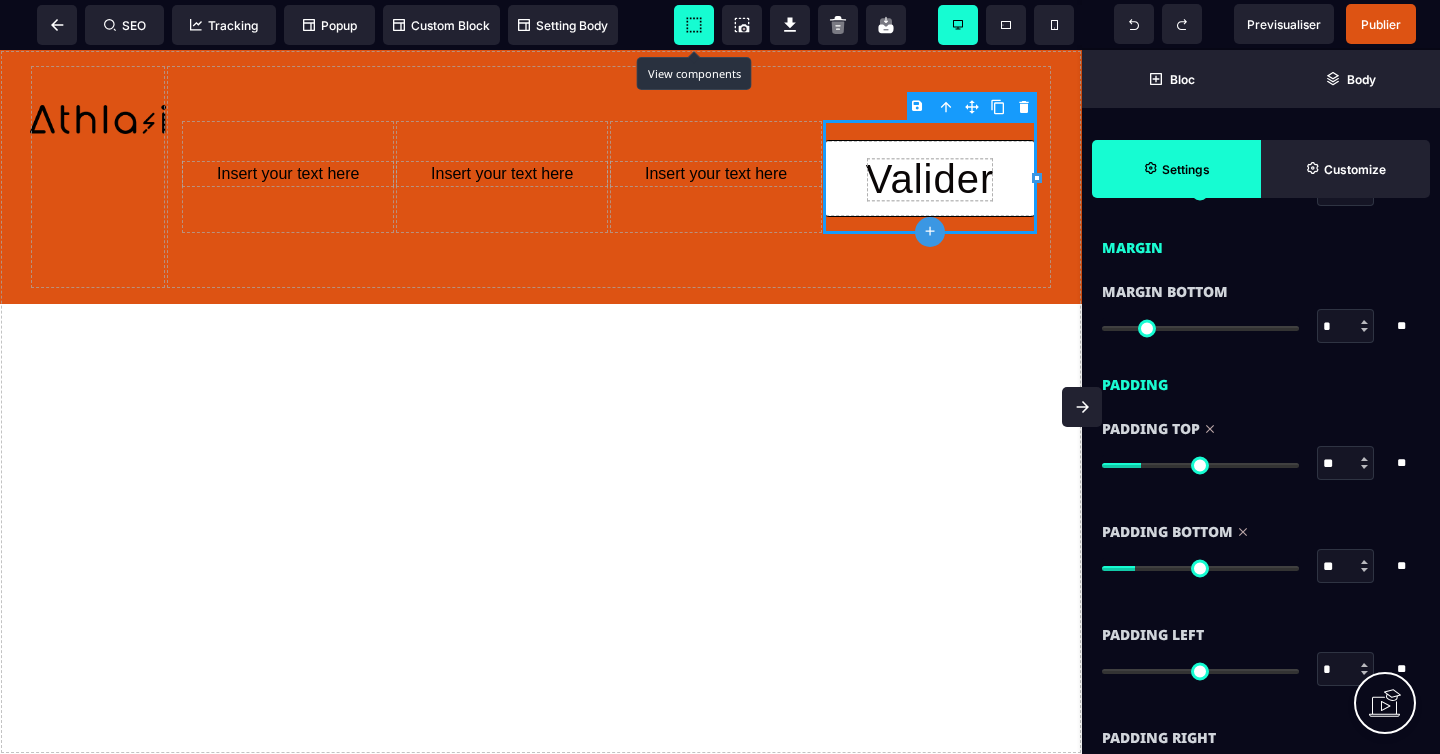 type on "**" 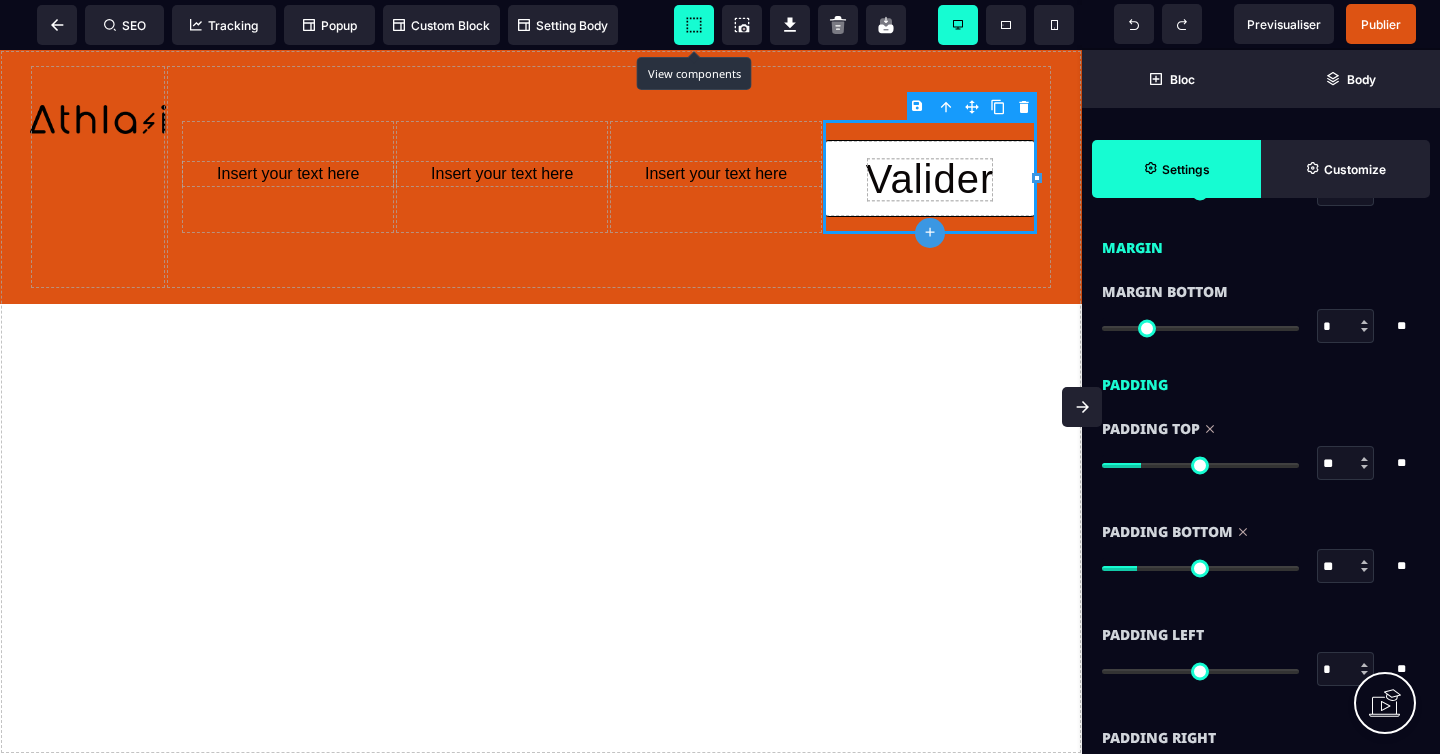 type on "**" 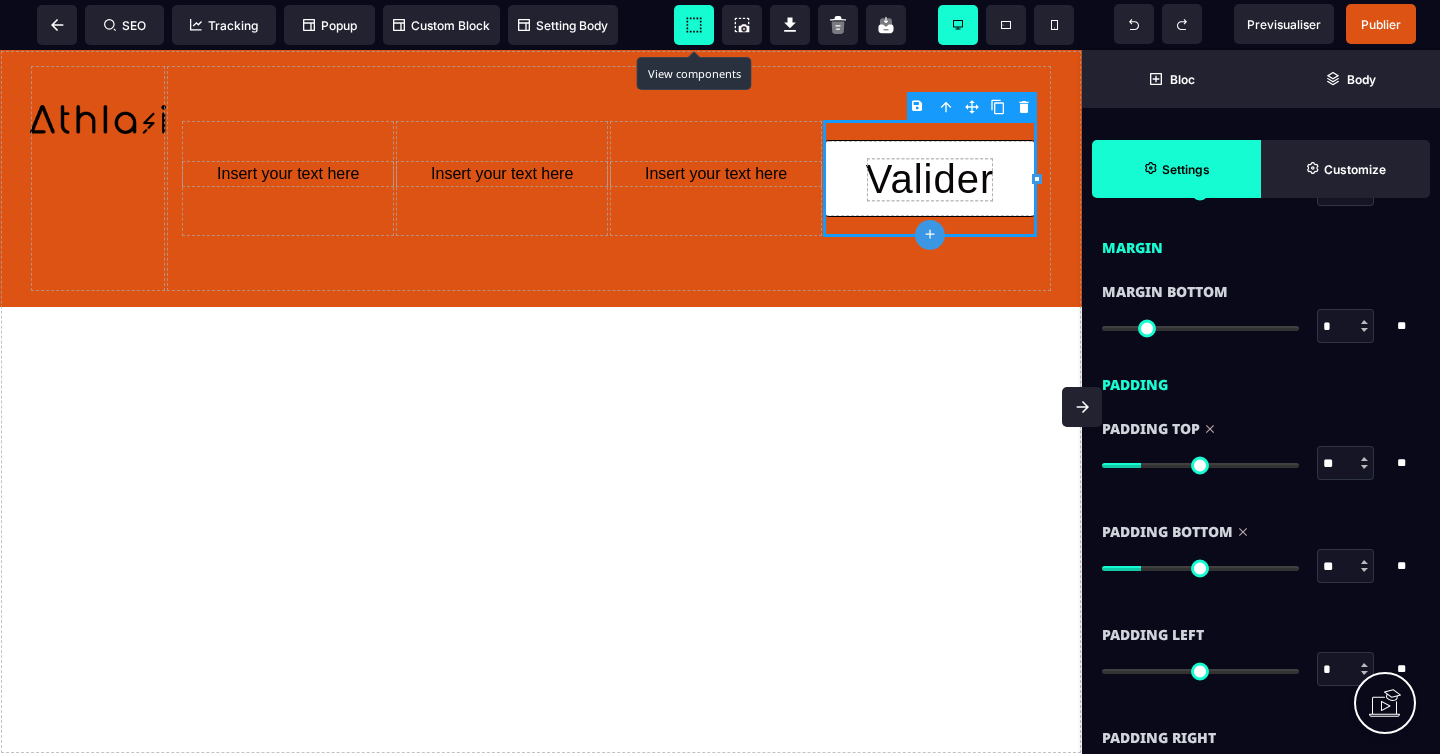 drag, startPoint x: 1128, startPoint y: 568, endPoint x: 1146, endPoint y: 568, distance: 18 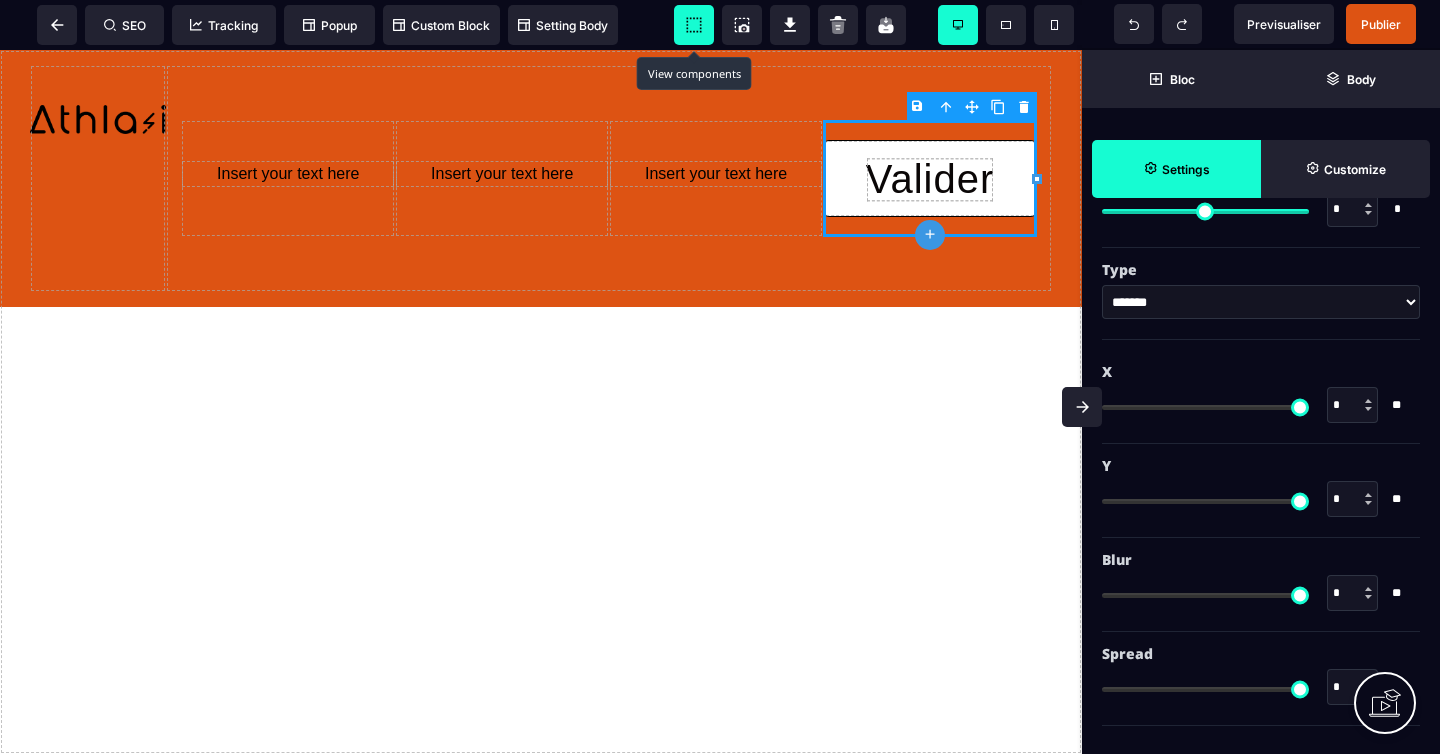scroll, scrollTop: 2276, scrollLeft: 0, axis: vertical 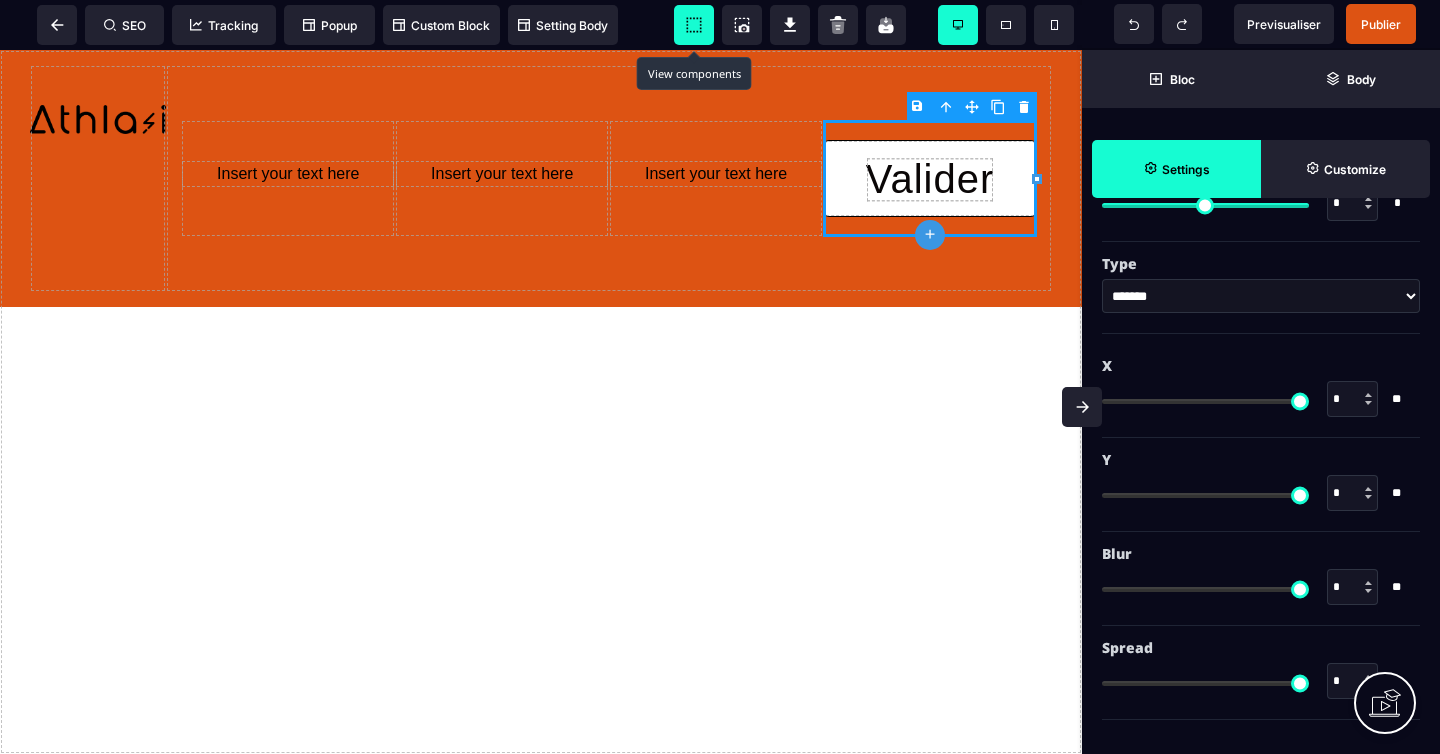 type on "*" 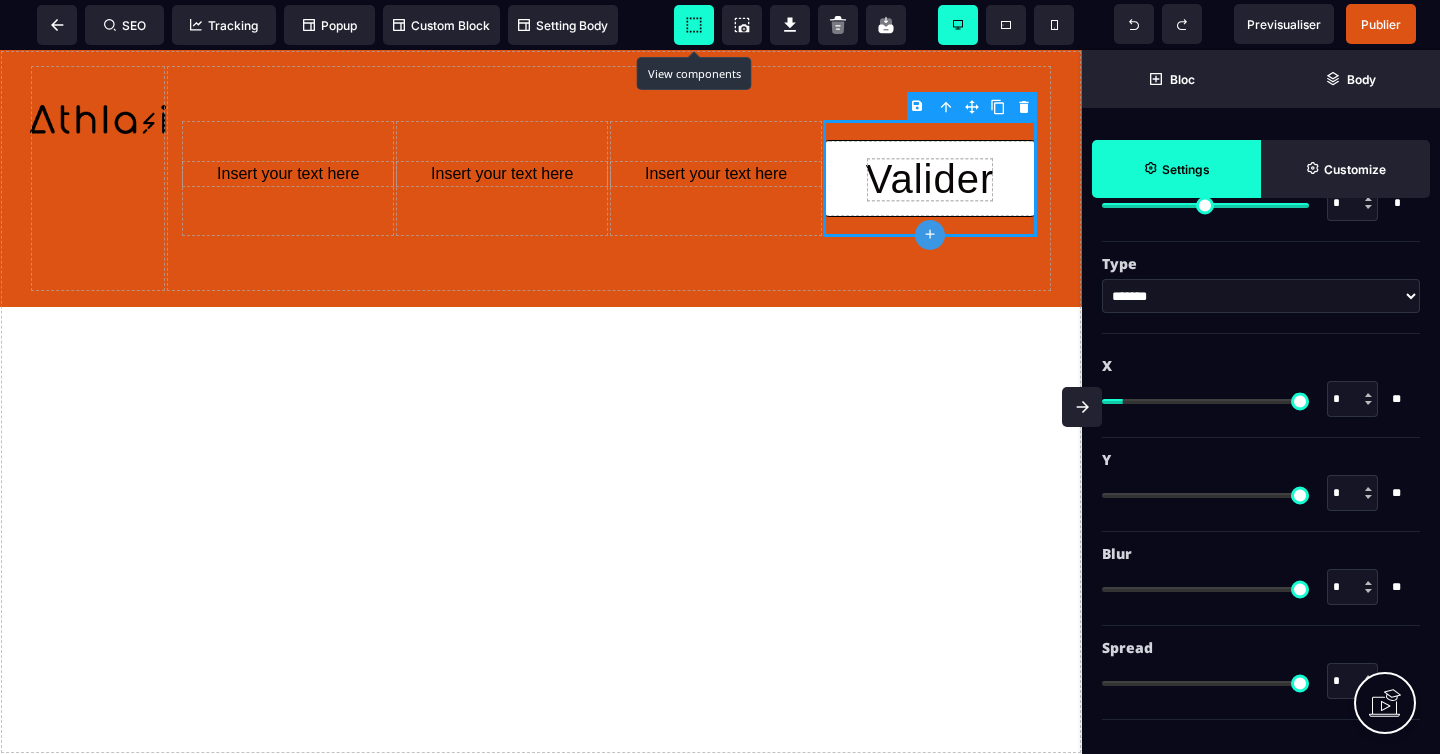 type on "*" 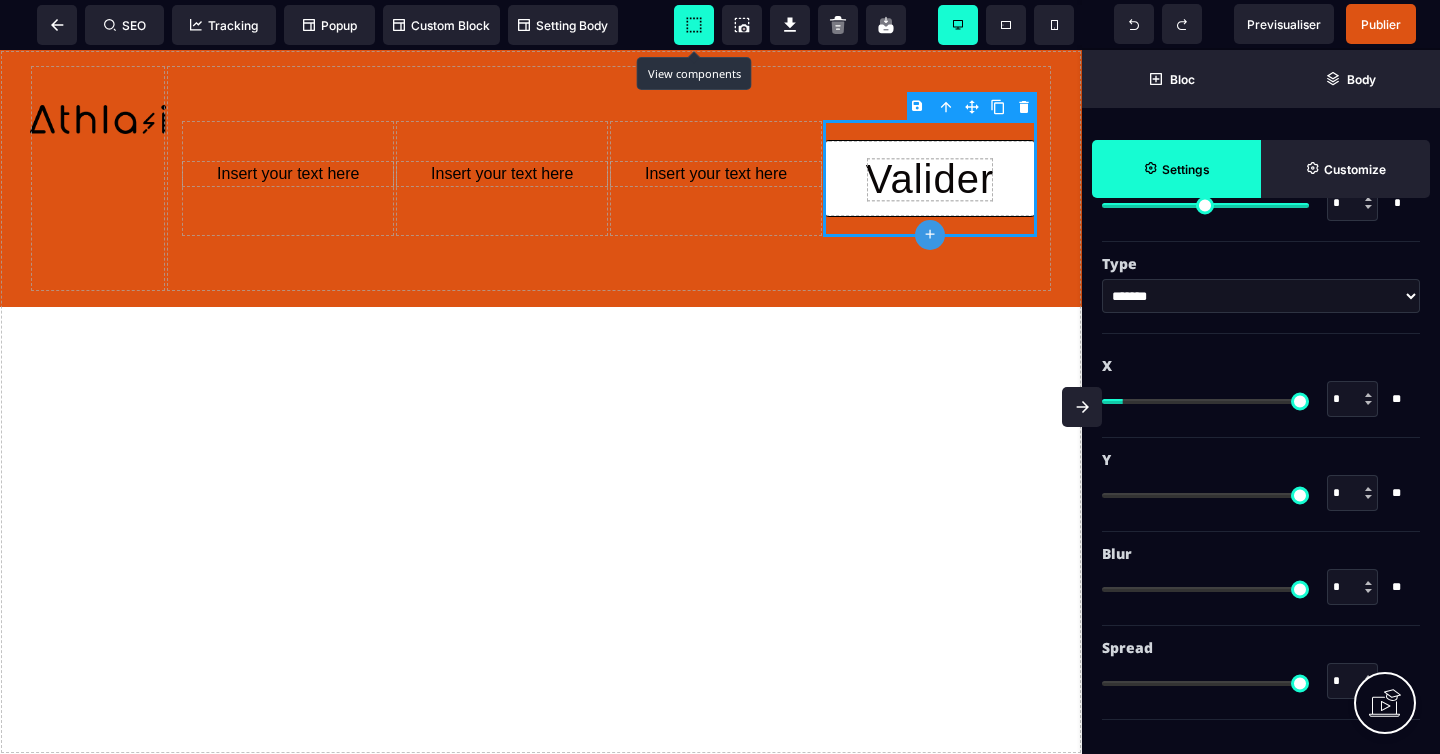 type on "*" 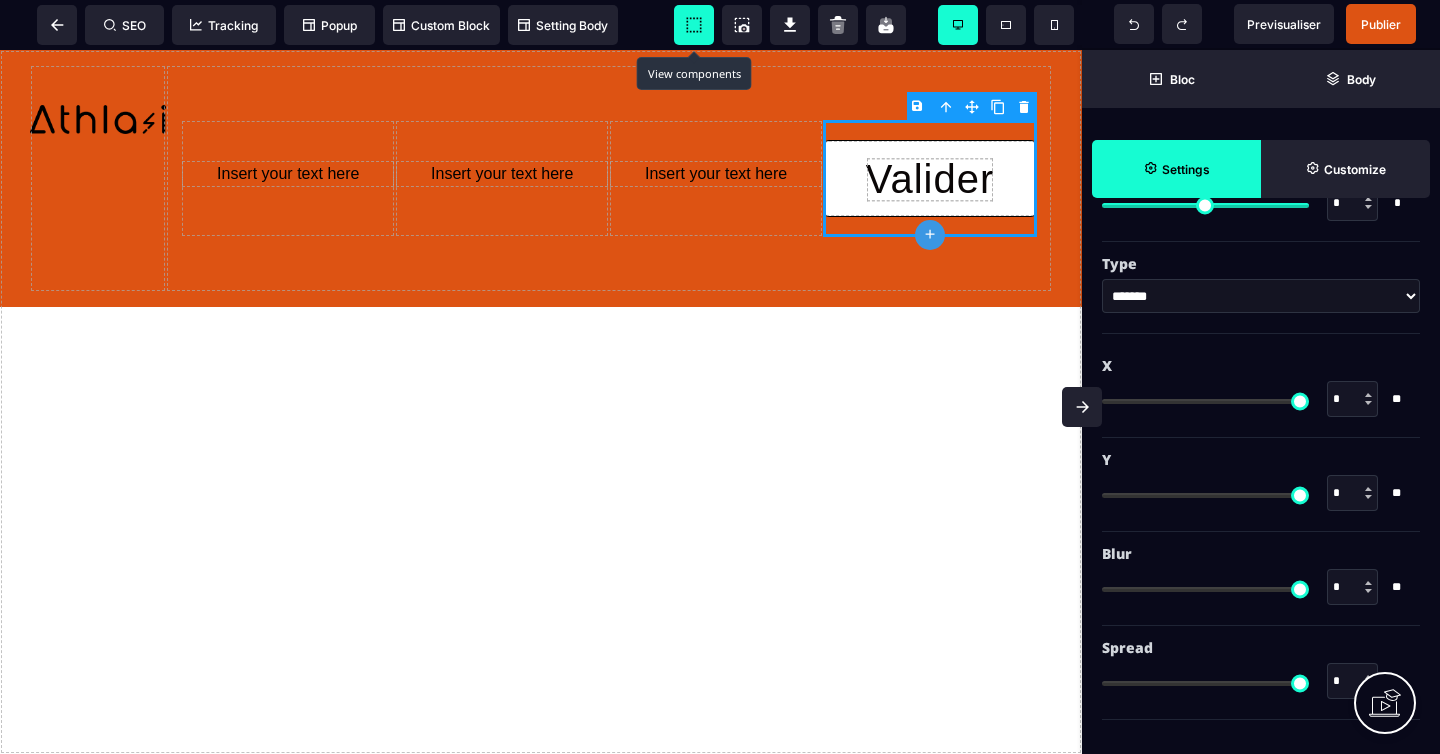drag, startPoint x: 1115, startPoint y: 401, endPoint x: 1086, endPoint y: 398, distance: 29.15476 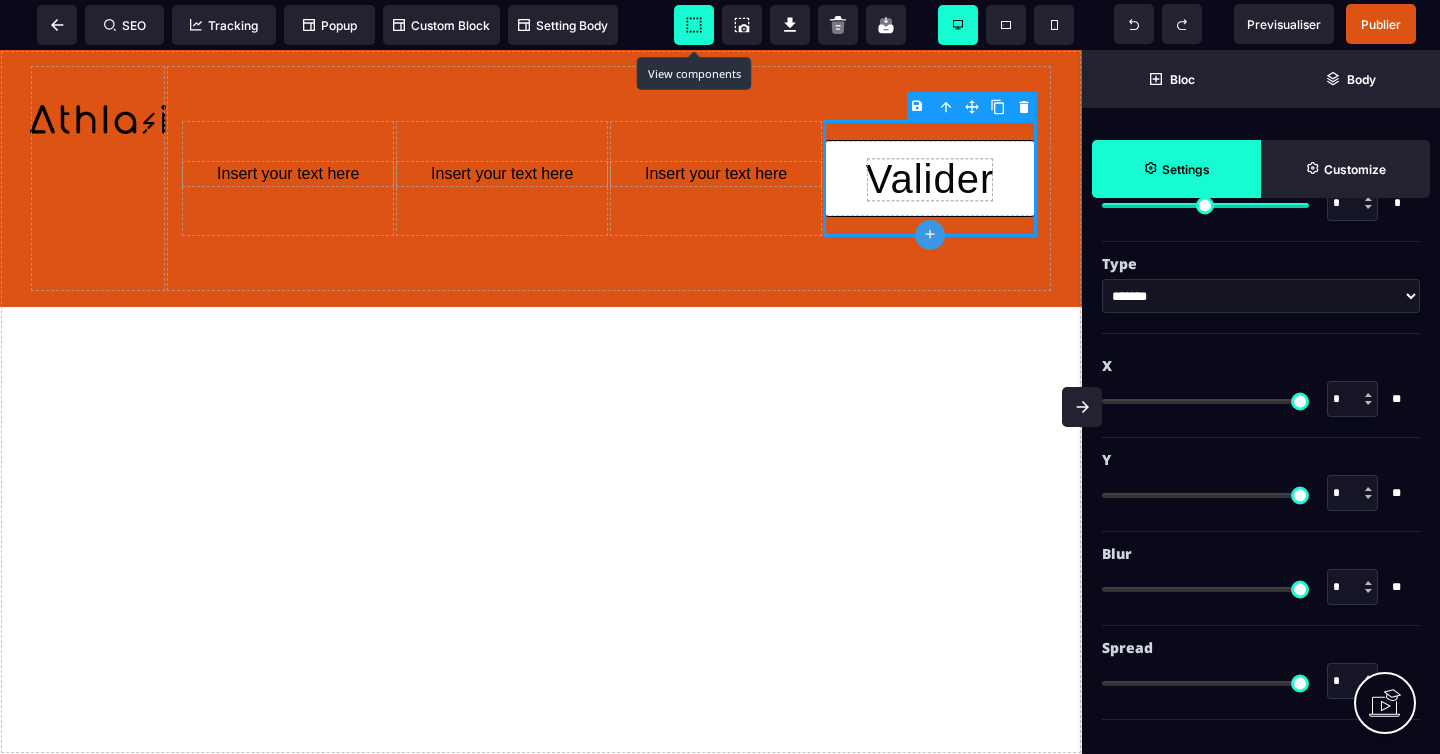 click at bounding box center (1205, 401) 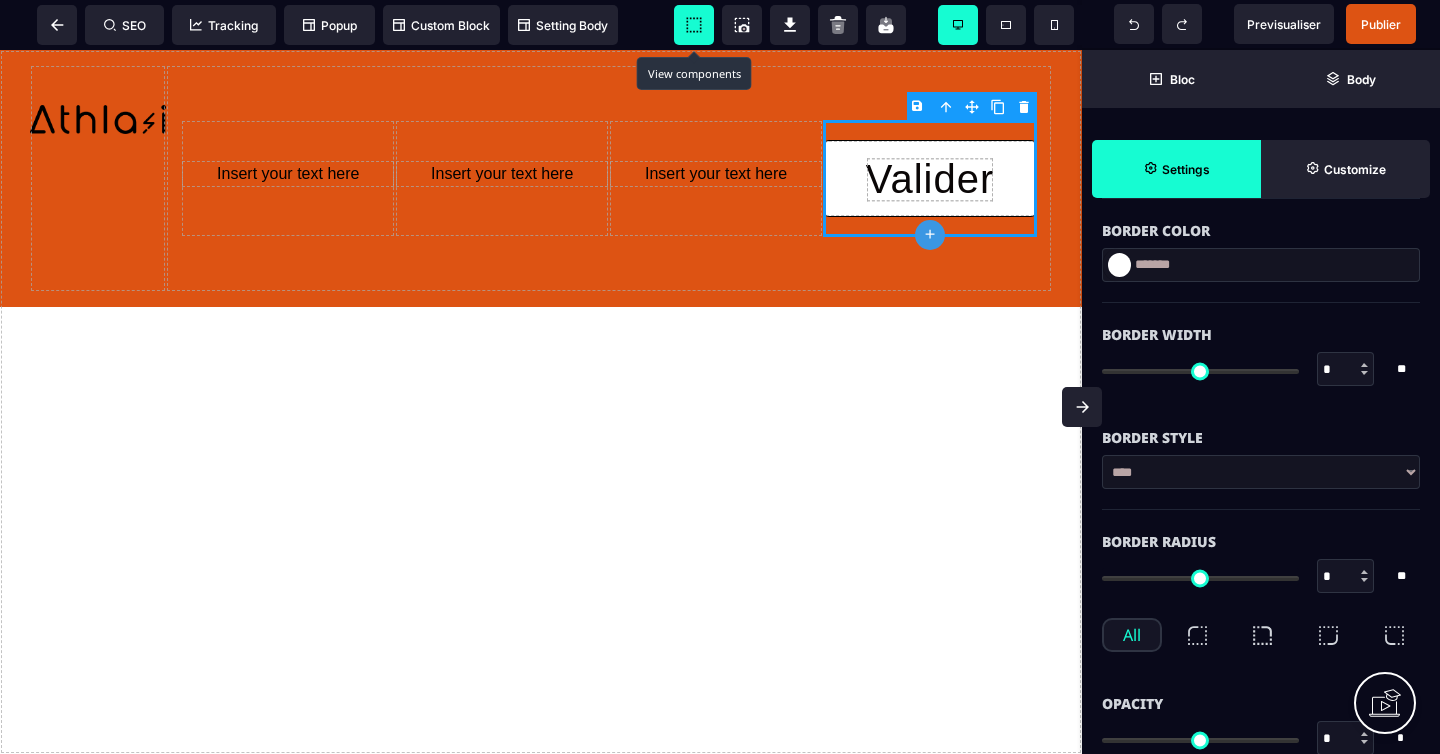 scroll, scrollTop: 0, scrollLeft: 0, axis: both 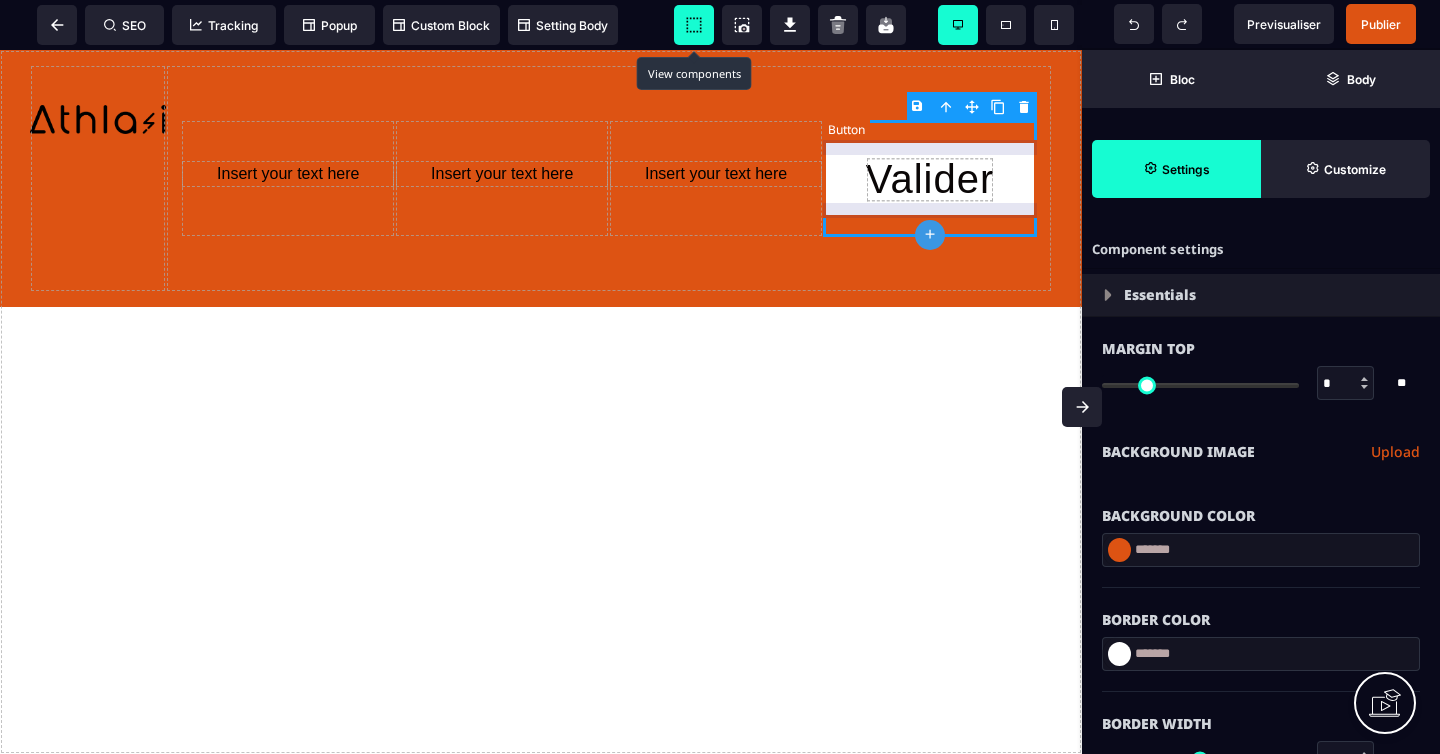 click on "Valider" at bounding box center [930, 178] 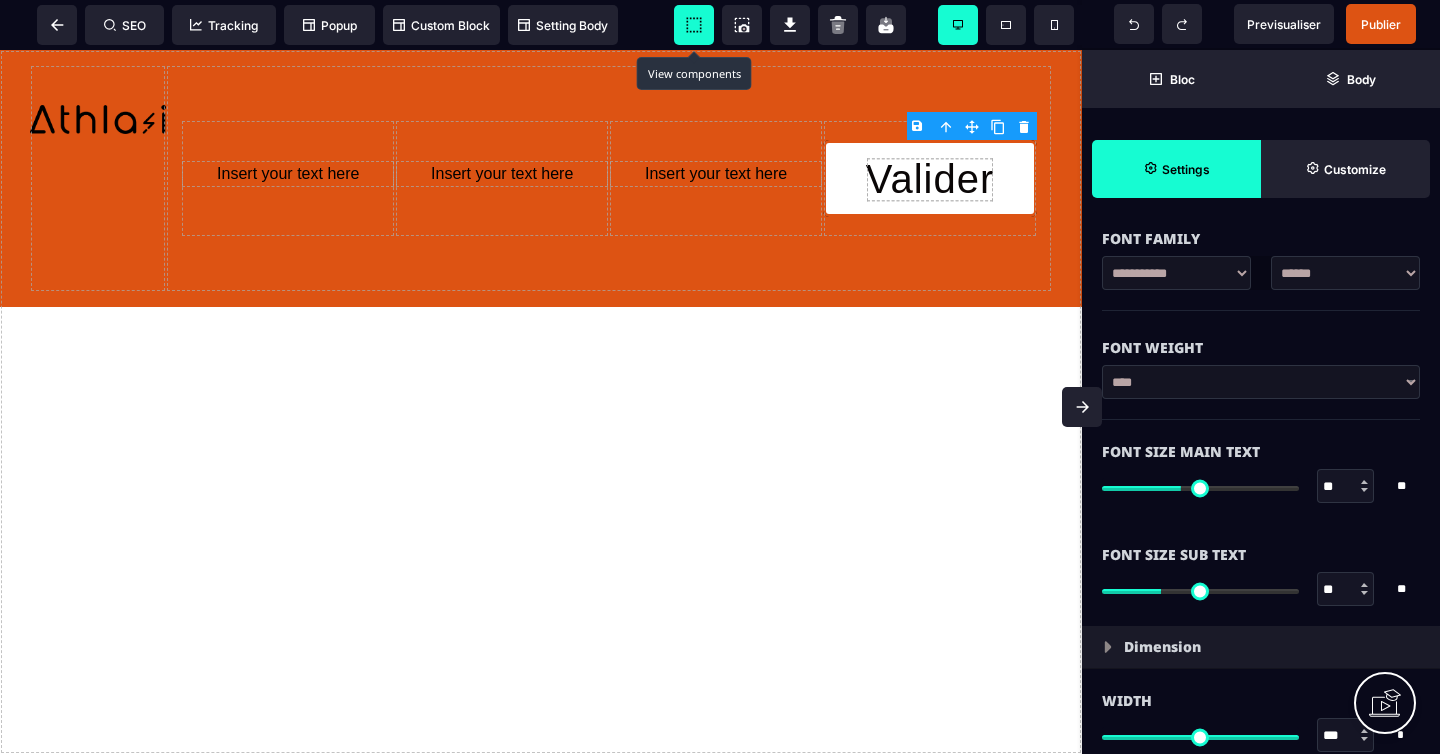 scroll, scrollTop: 1224, scrollLeft: 0, axis: vertical 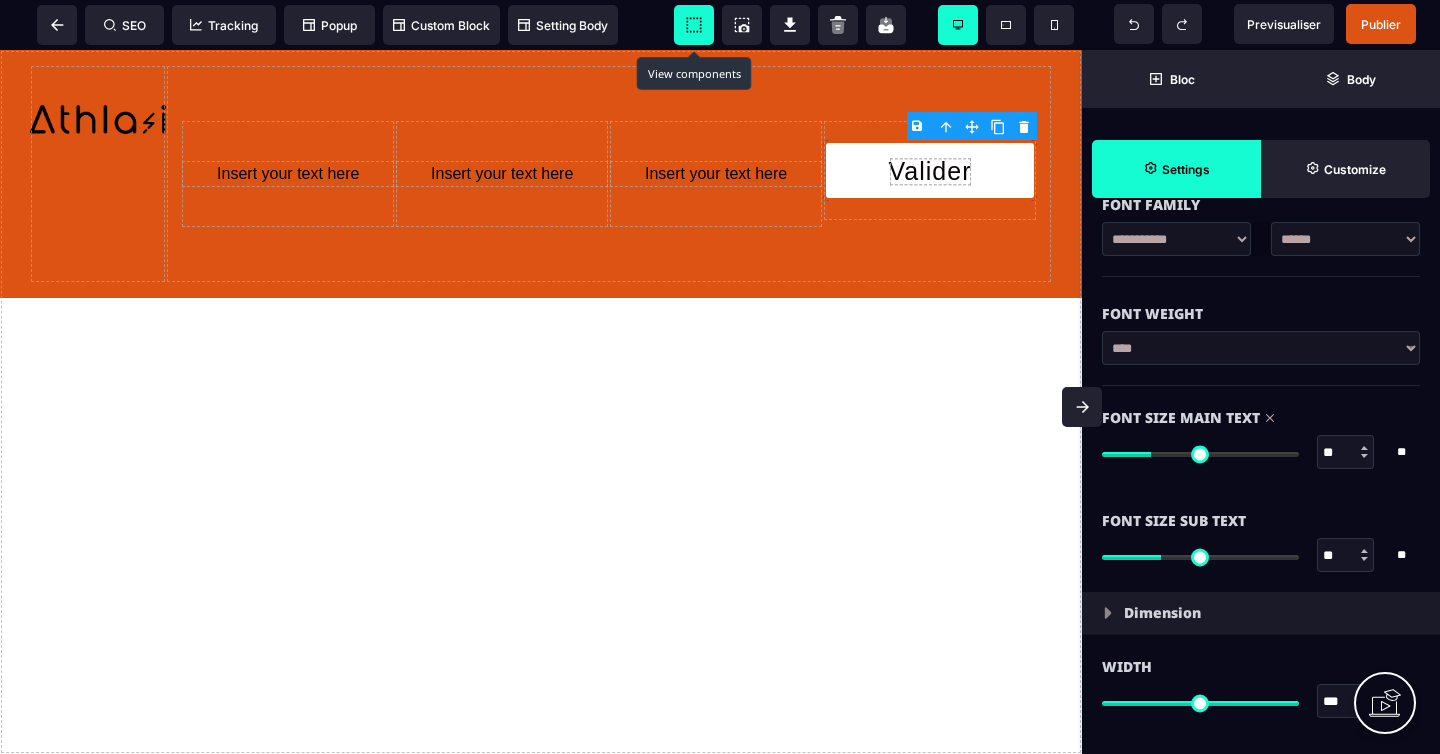 drag, startPoint x: 1183, startPoint y: 454, endPoint x: 1155, endPoint y: 452, distance: 28.071337 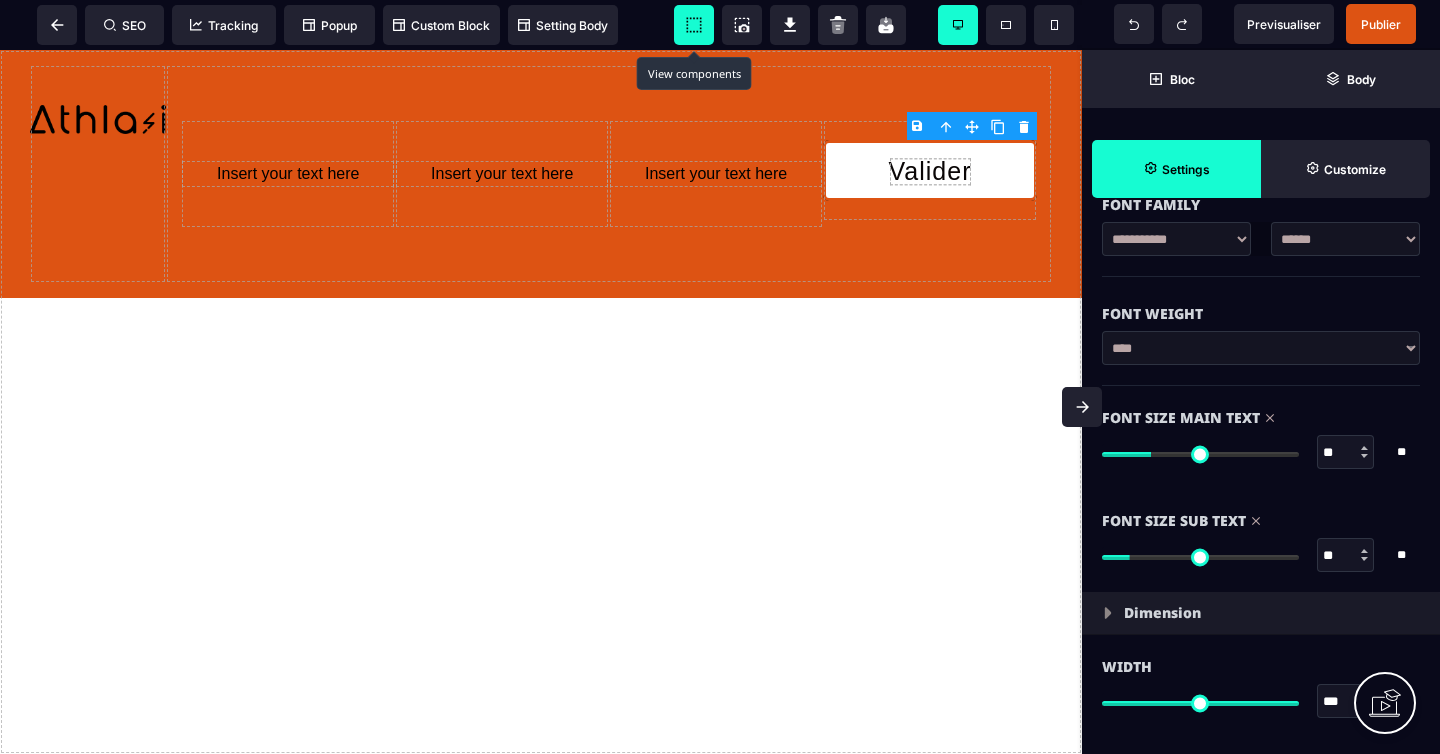drag, startPoint x: 1165, startPoint y: 558, endPoint x: 1137, endPoint y: 557, distance: 28.01785 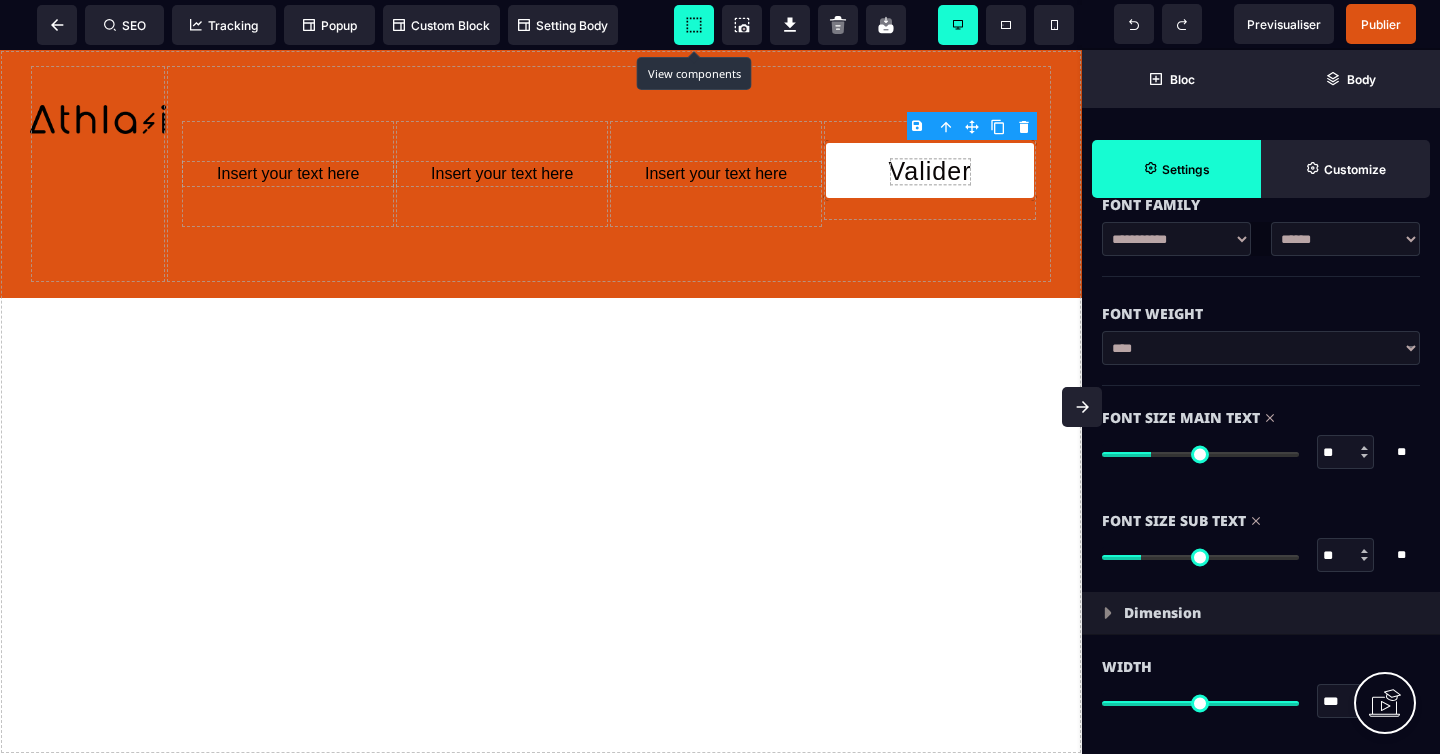 click at bounding box center (1200, 557) 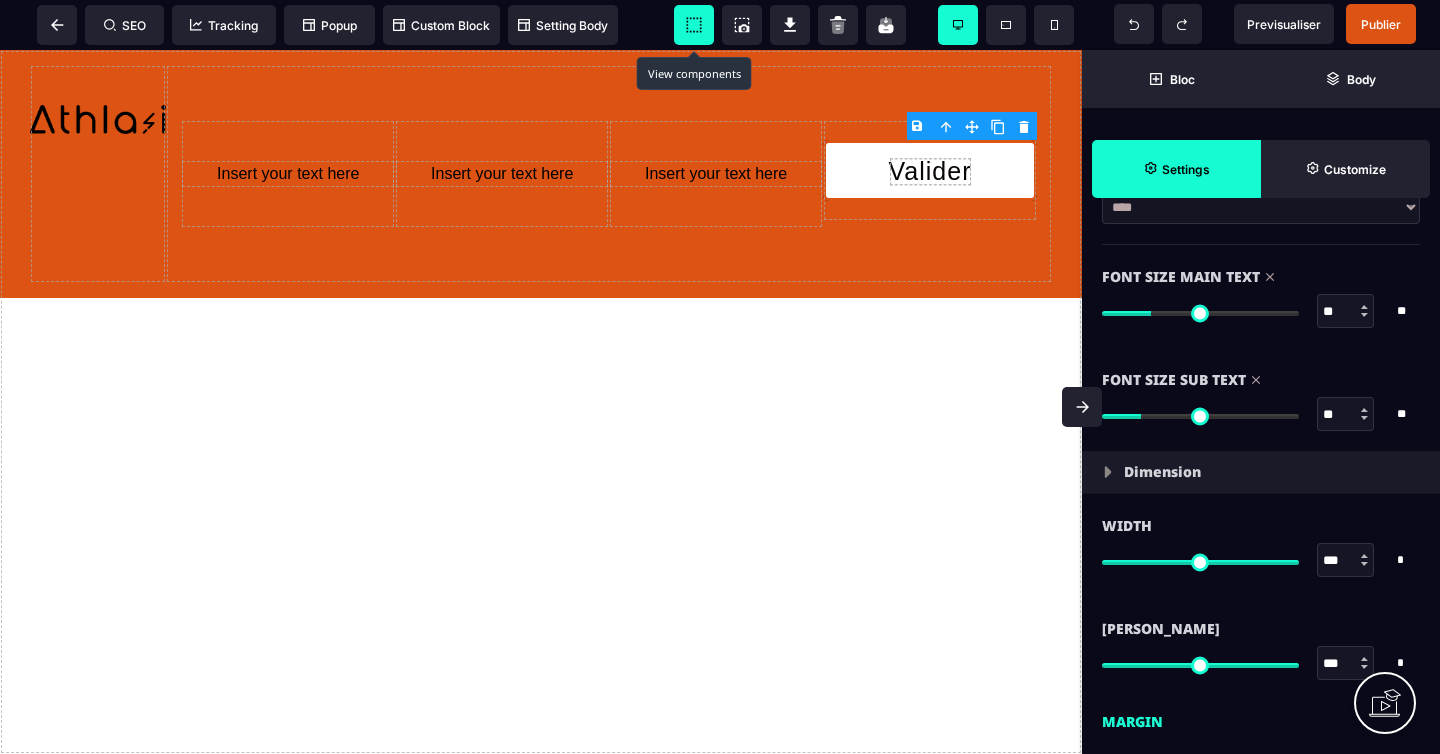 scroll, scrollTop: 1416, scrollLeft: 0, axis: vertical 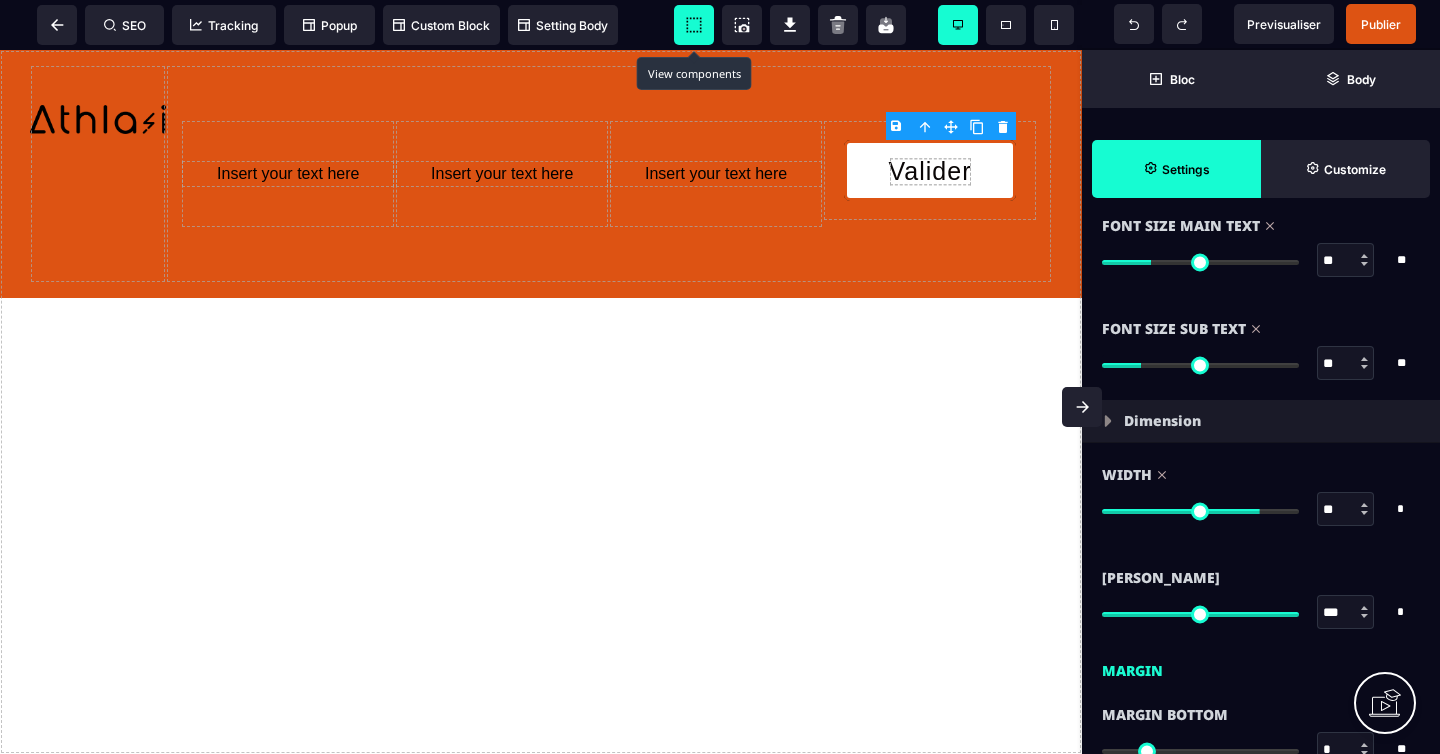drag, startPoint x: 1286, startPoint y: 514, endPoint x: 1252, endPoint y: 512, distance: 34.058773 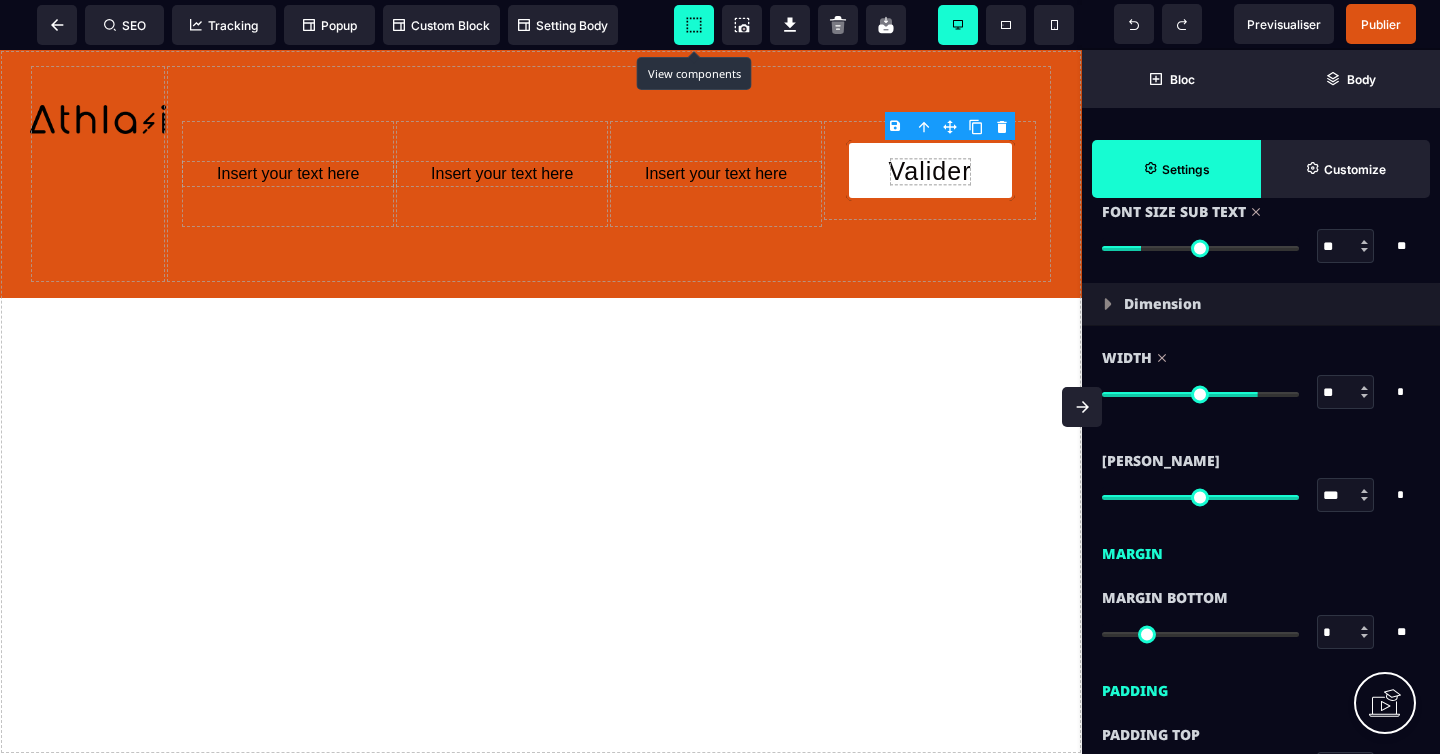 scroll, scrollTop: 1534, scrollLeft: 0, axis: vertical 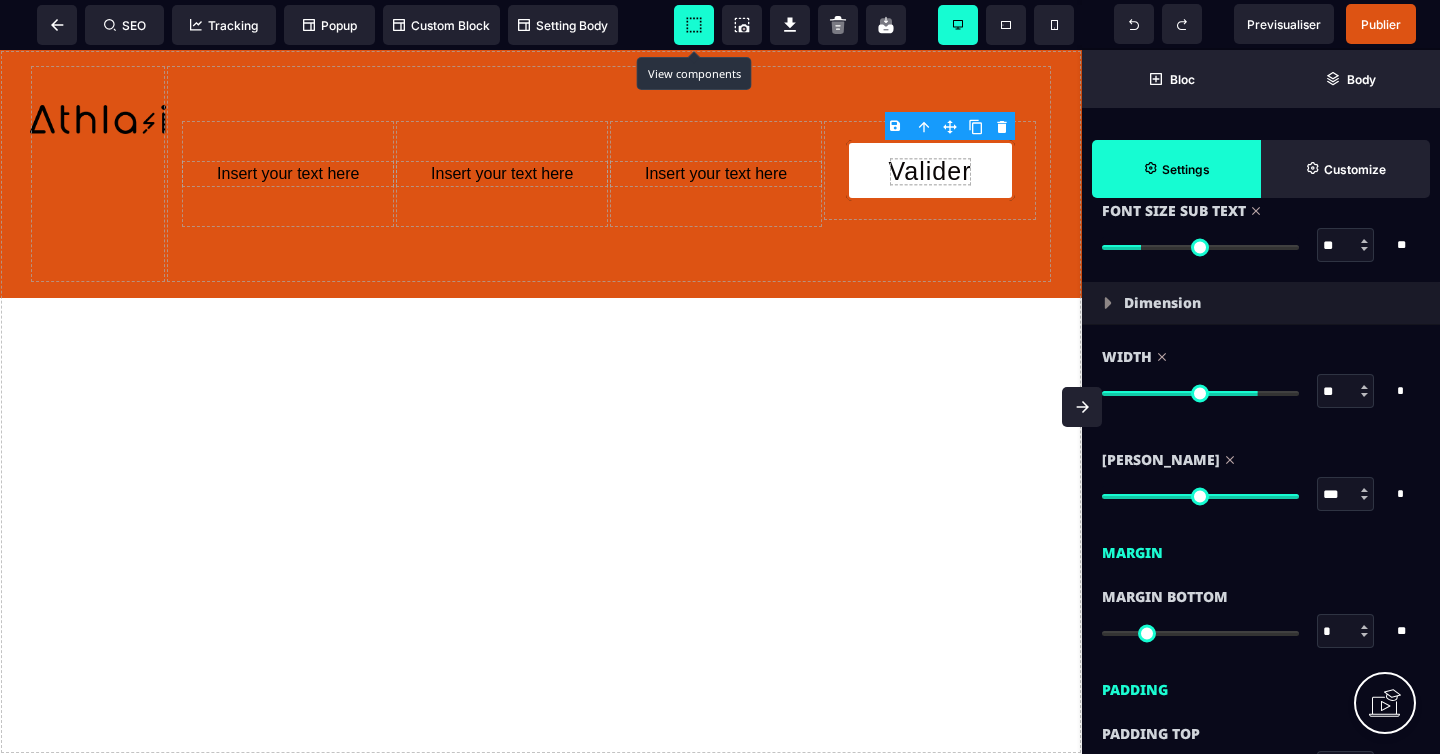 drag, startPoint x: 1292, startPoint y: 495, endPoint x: 1336, endPoint y: 498, distance: 44.102154 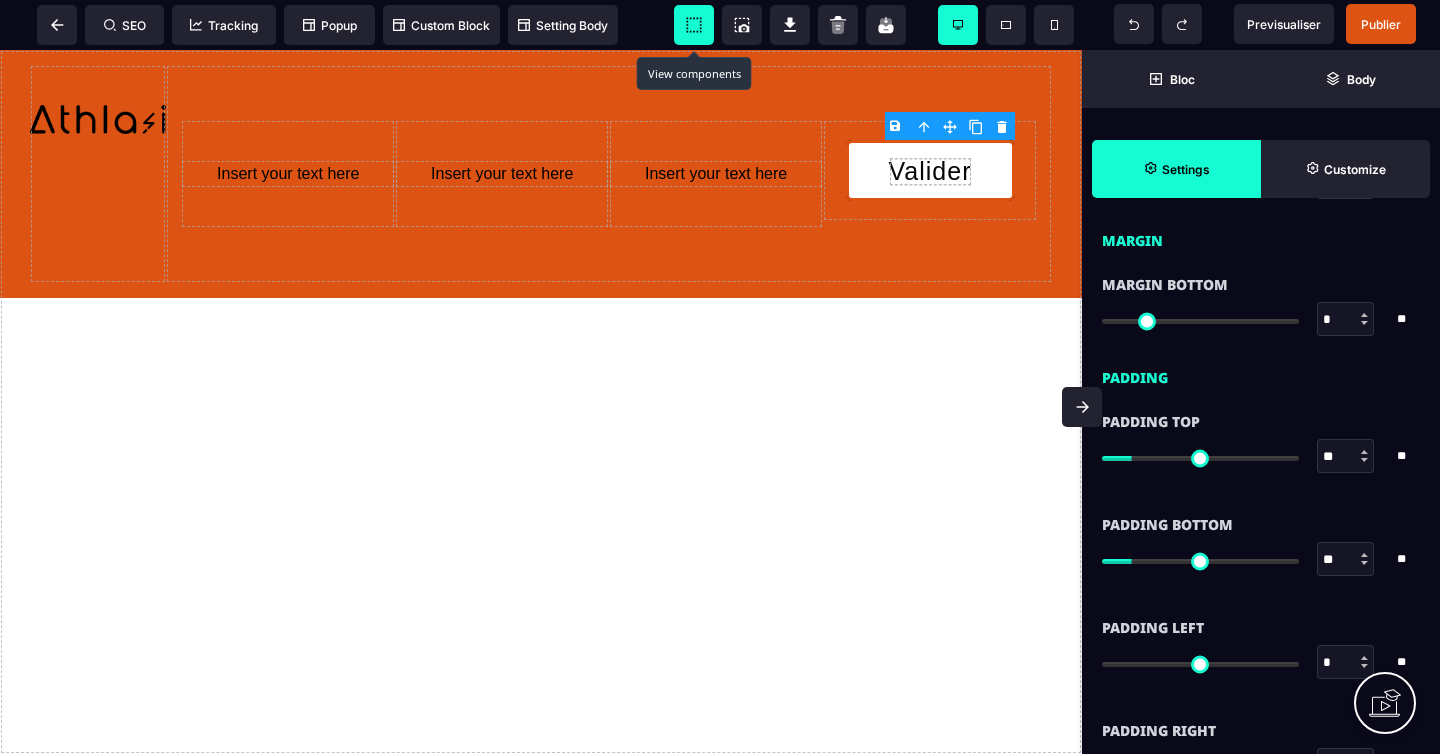 scroll, scrollTop: 1870, scrollLeft: 0, axis: vertical 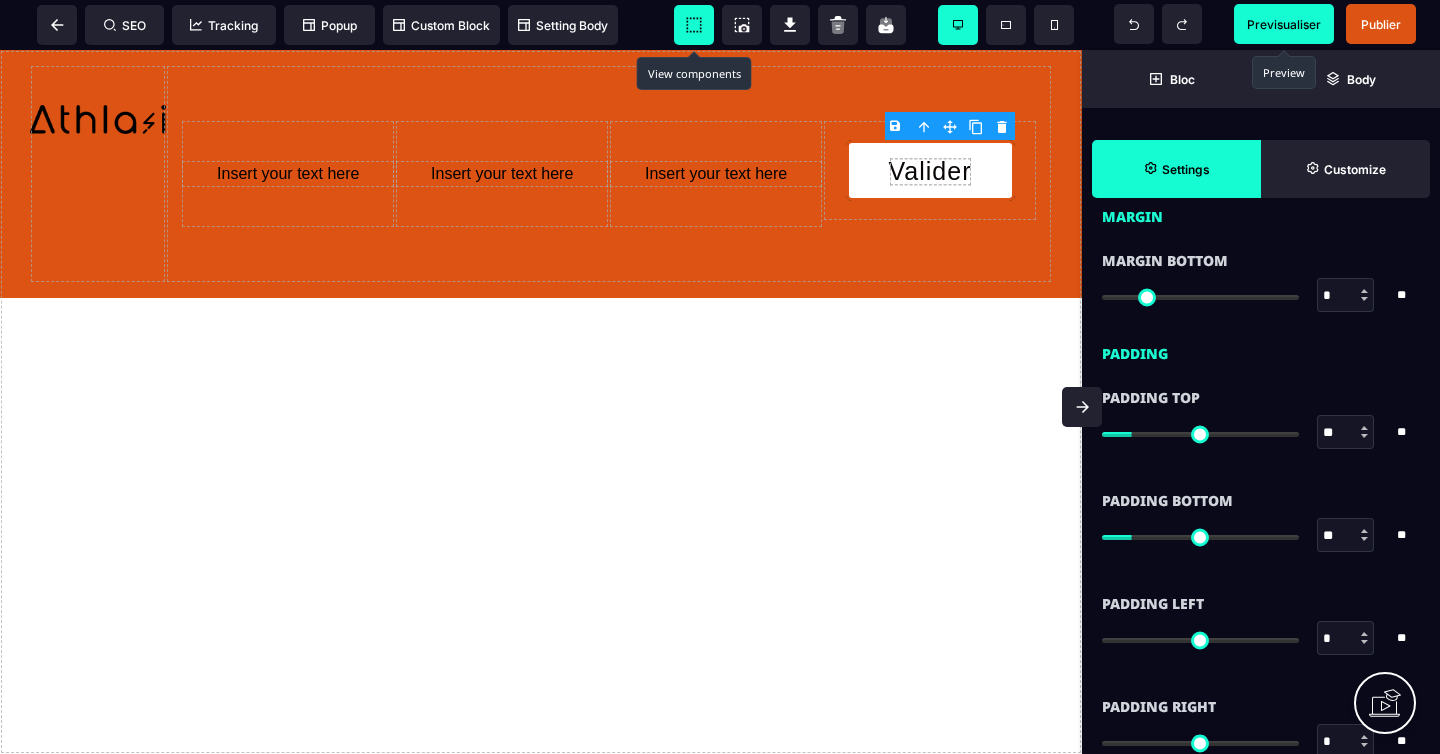 click on "Previsualiser" at bounding box center [1284, 24] 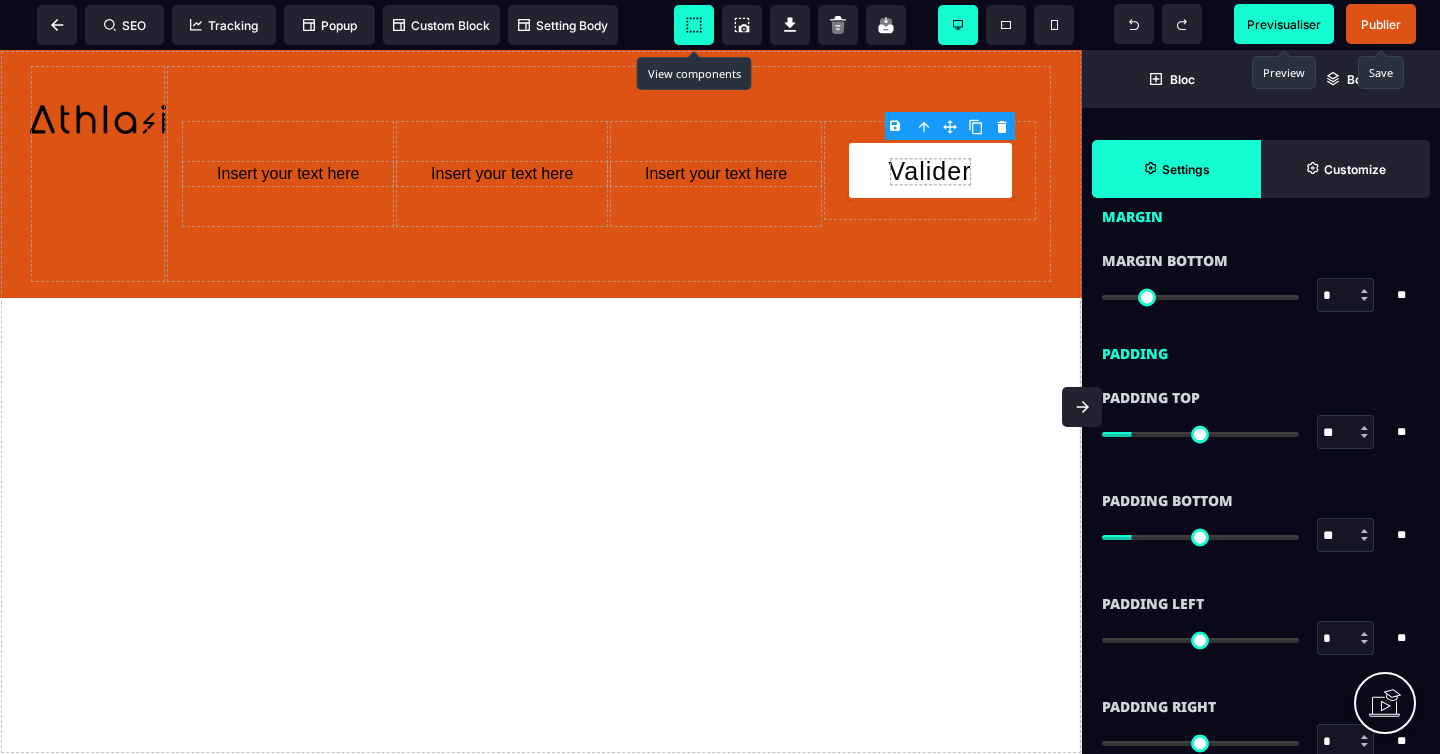 click on "Publier" at bounding box center [1381, 24] 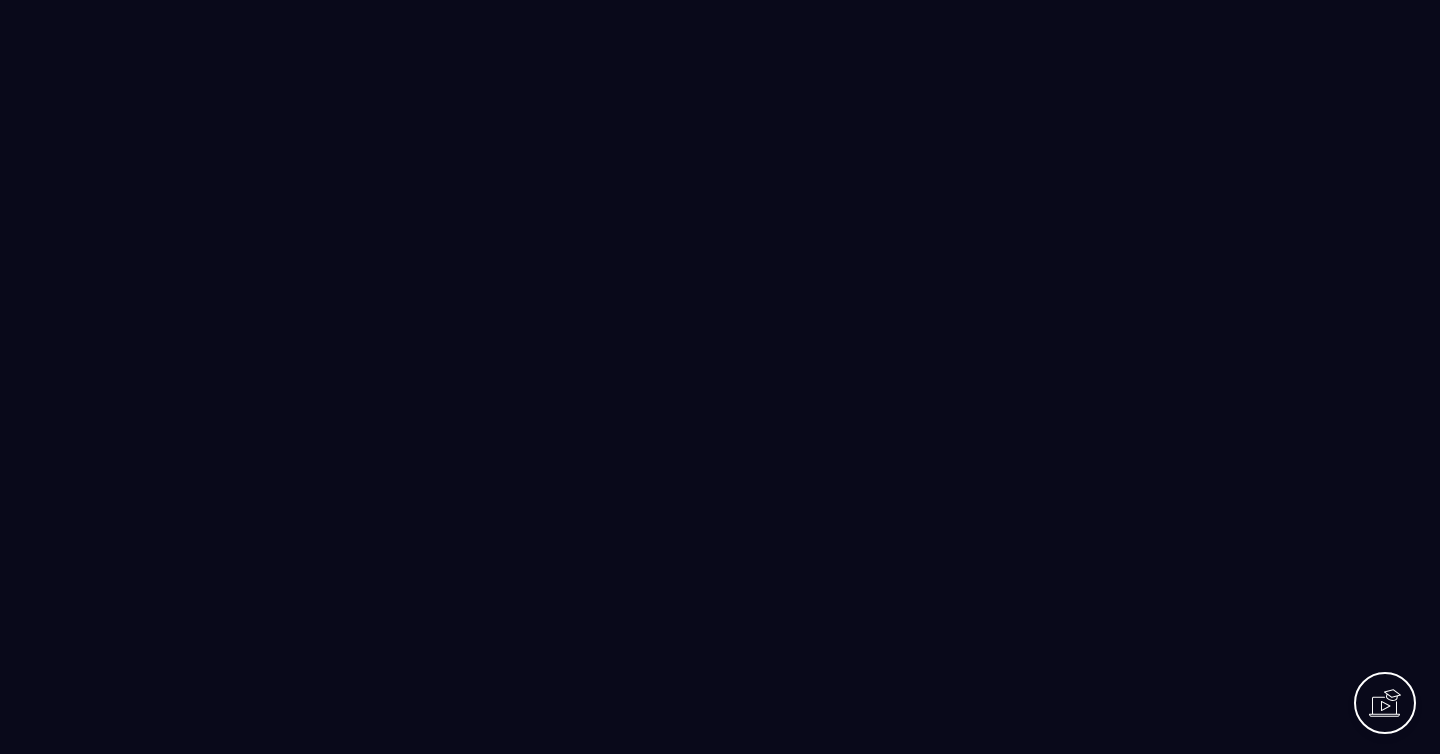 scroll, scrollTop: 0, scrollLeft: 0, axis: both 